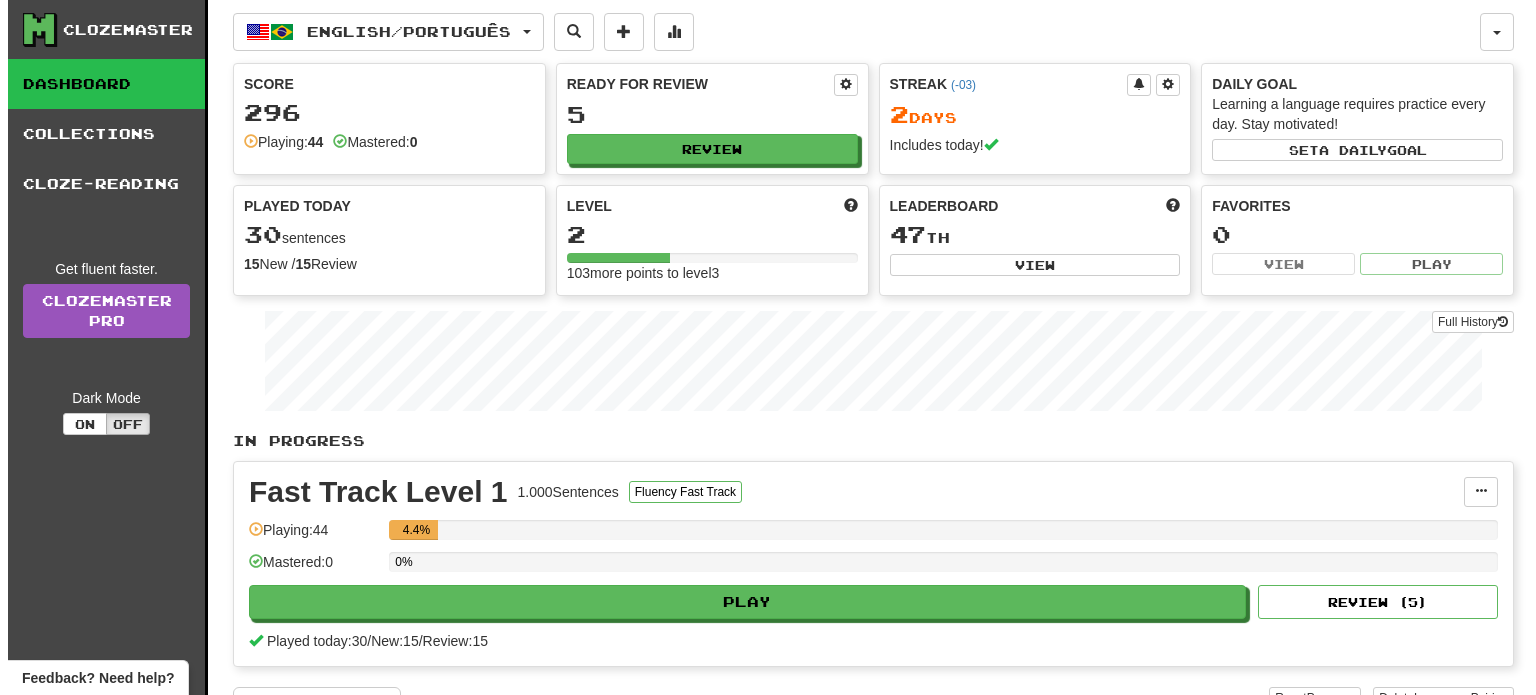 scroll, scrollTop: 0, scrollLeft: 0, axis: both 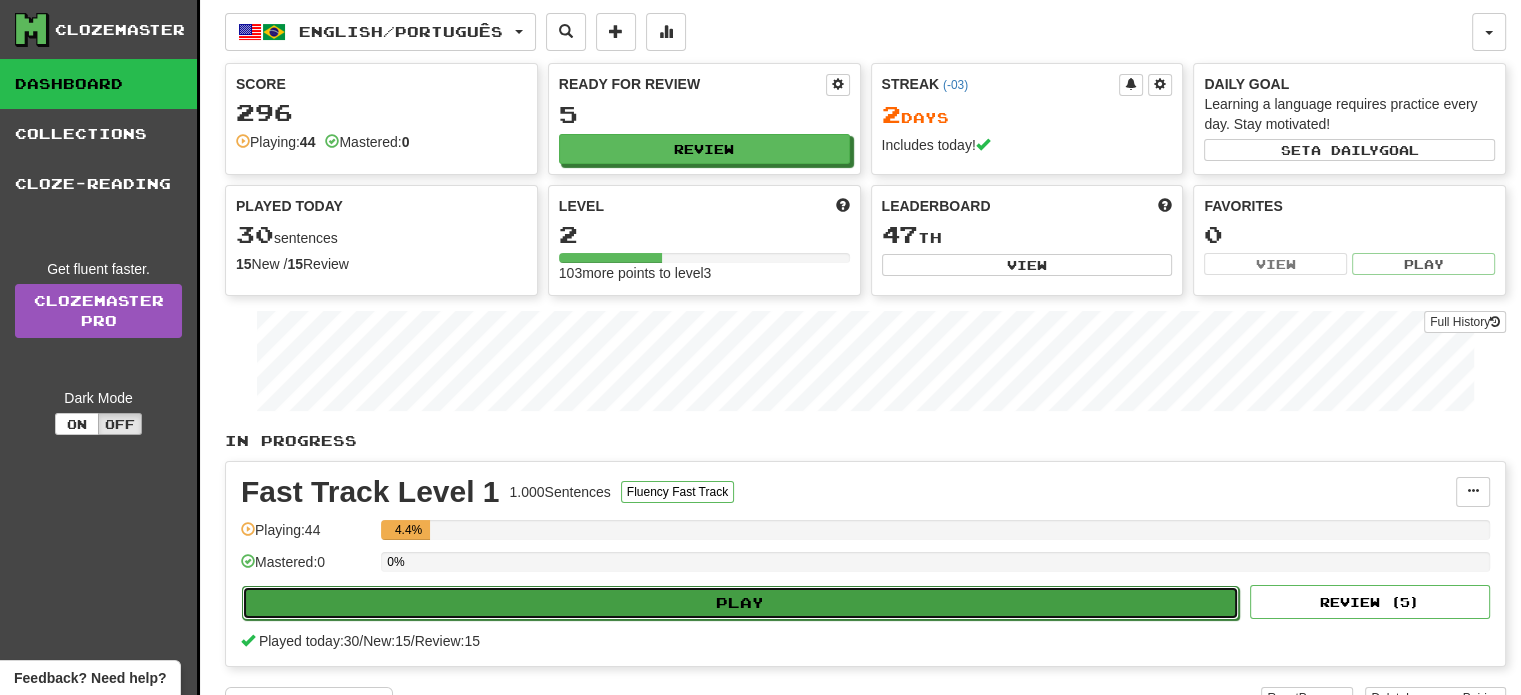 click on "Play" at bounding box center (740, 603) 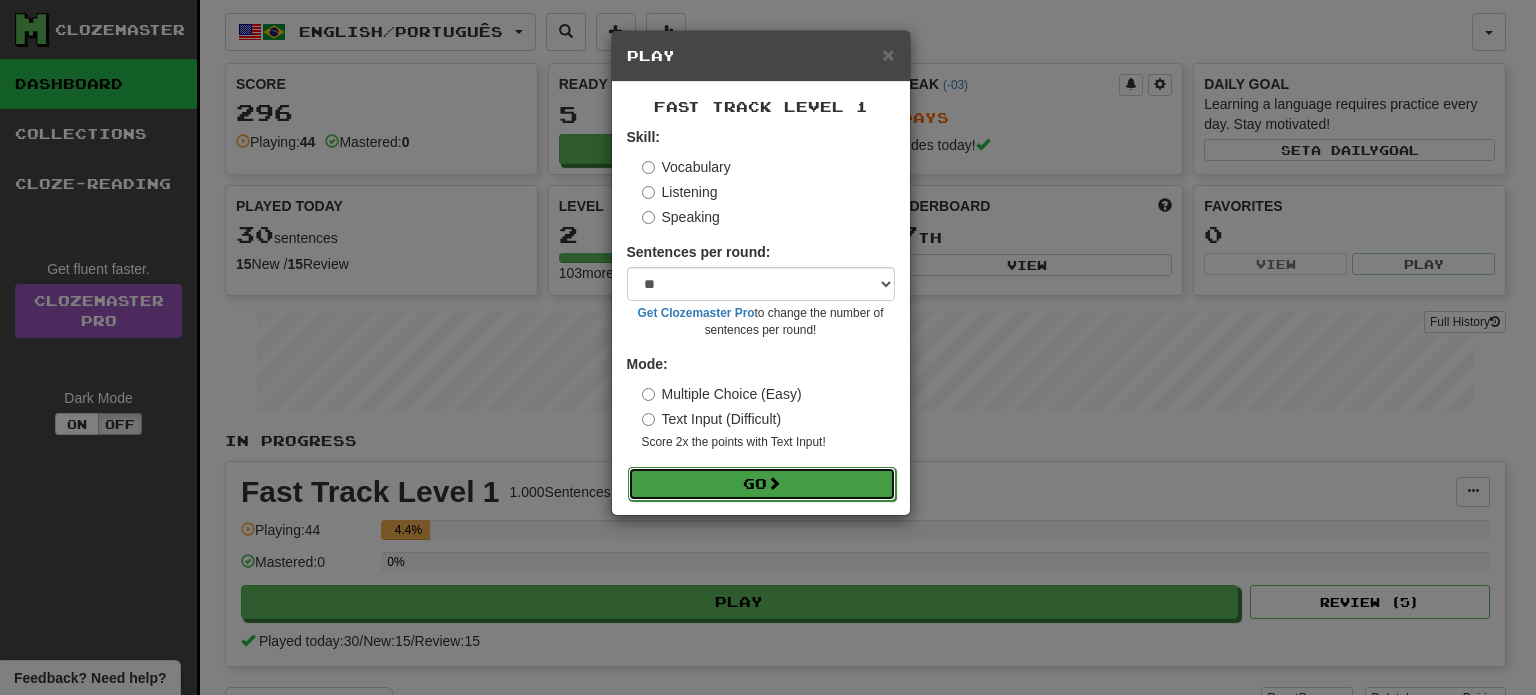 click on "Go" at bounding box center [762, 484] 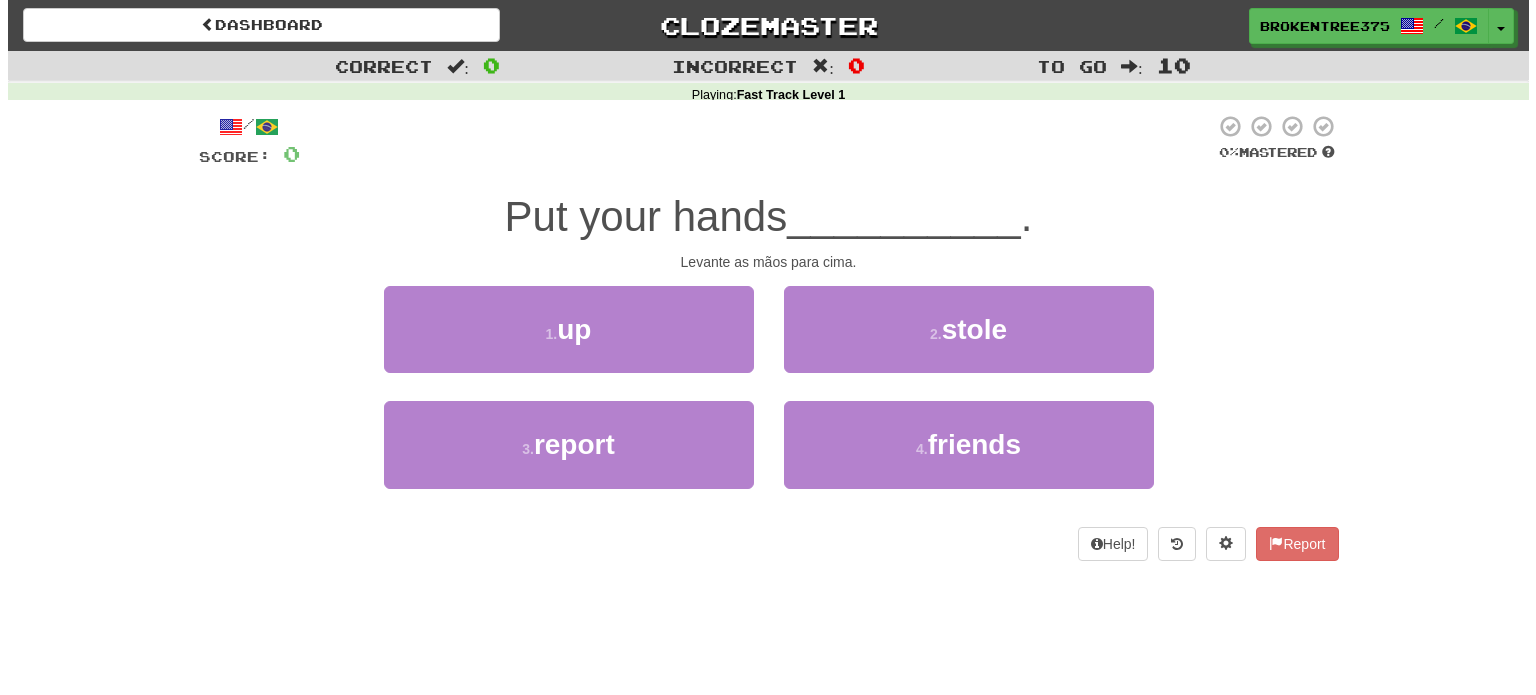 scroll, scrollTop: 0, scrollLeft: 0, axis: both 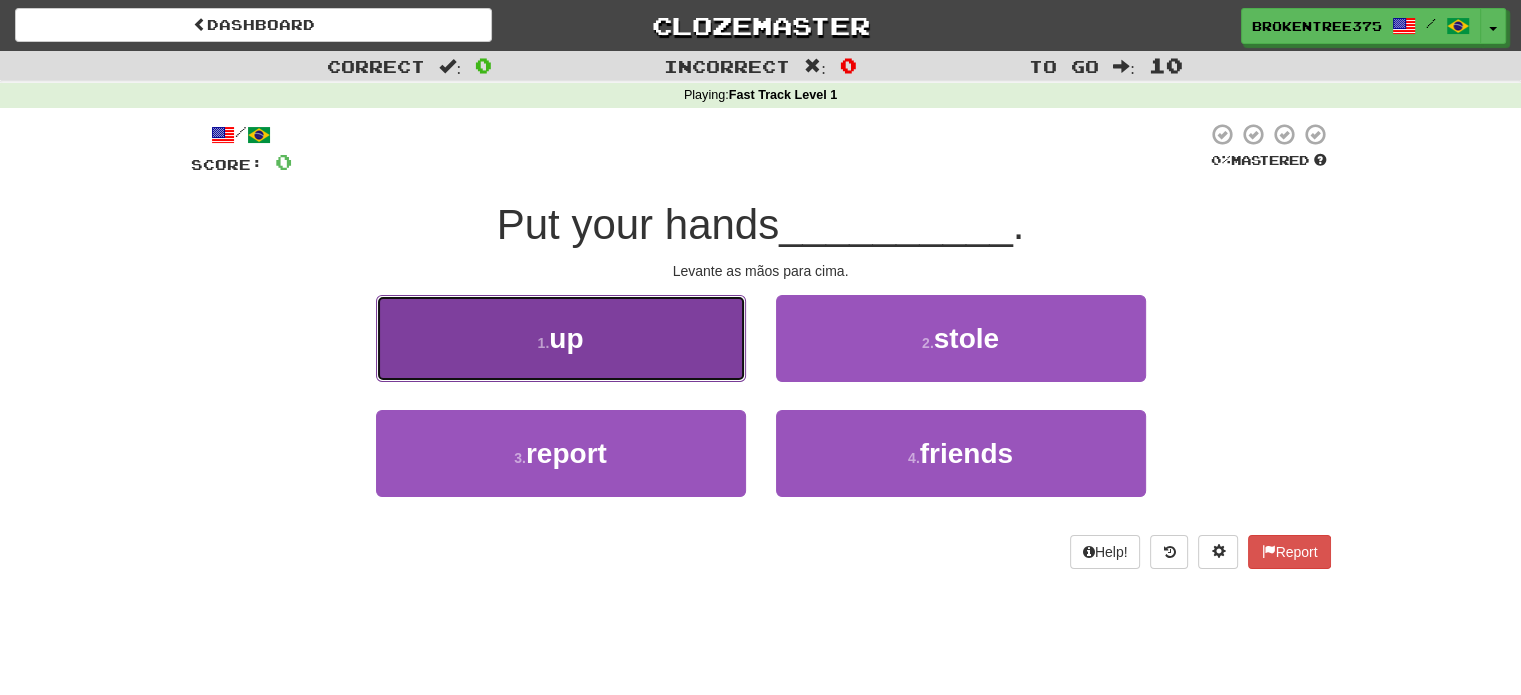 click on "1 .  up" at bounding box center (561, 338) 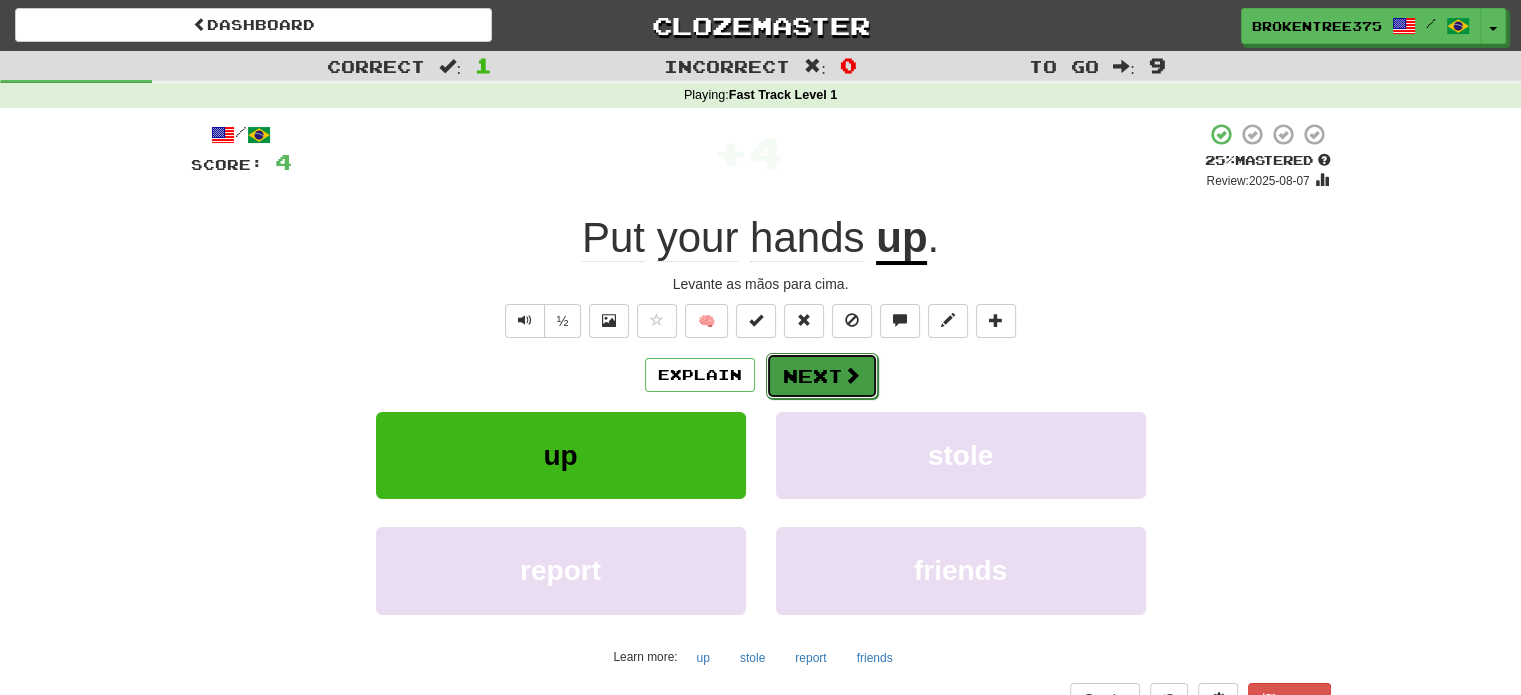 click on "Next" at bounding box center (822, 376) 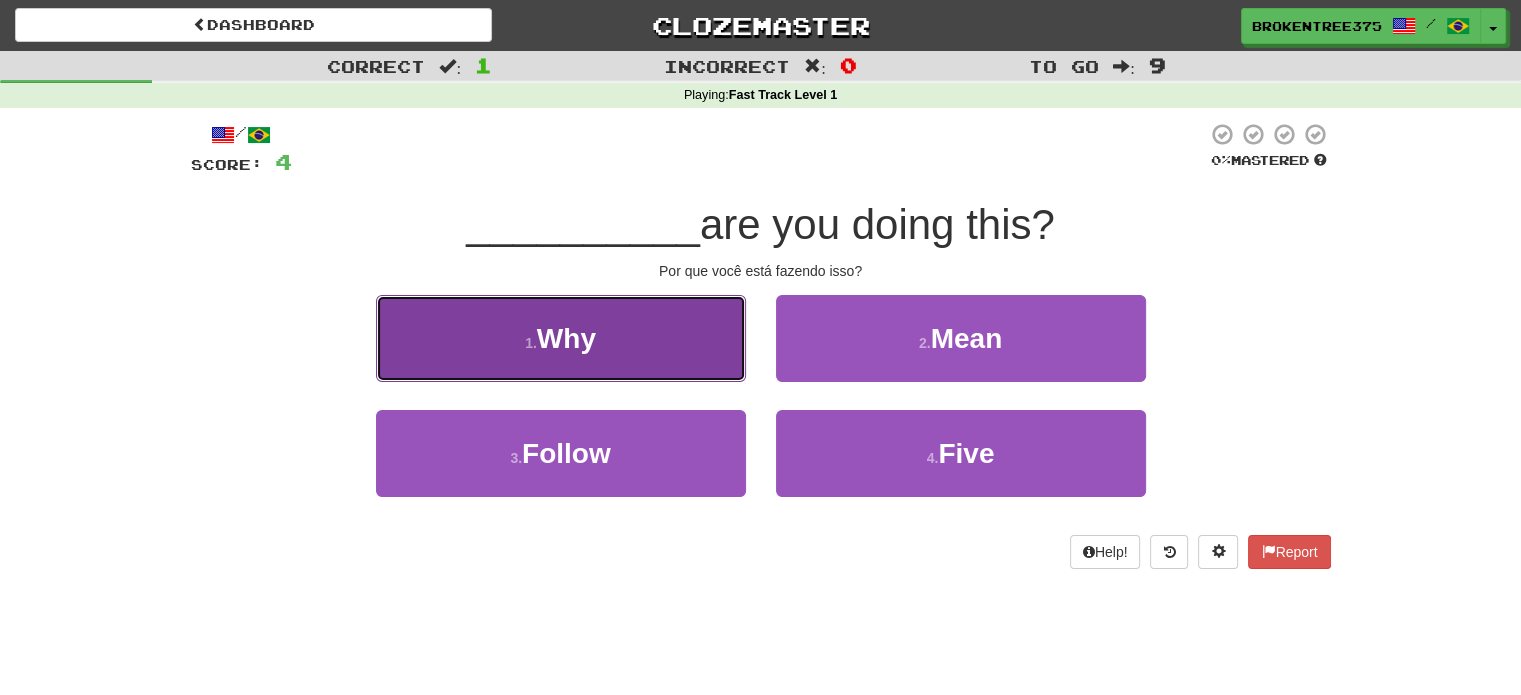 click on "1 .  Why" at bounding box center [561, 338] 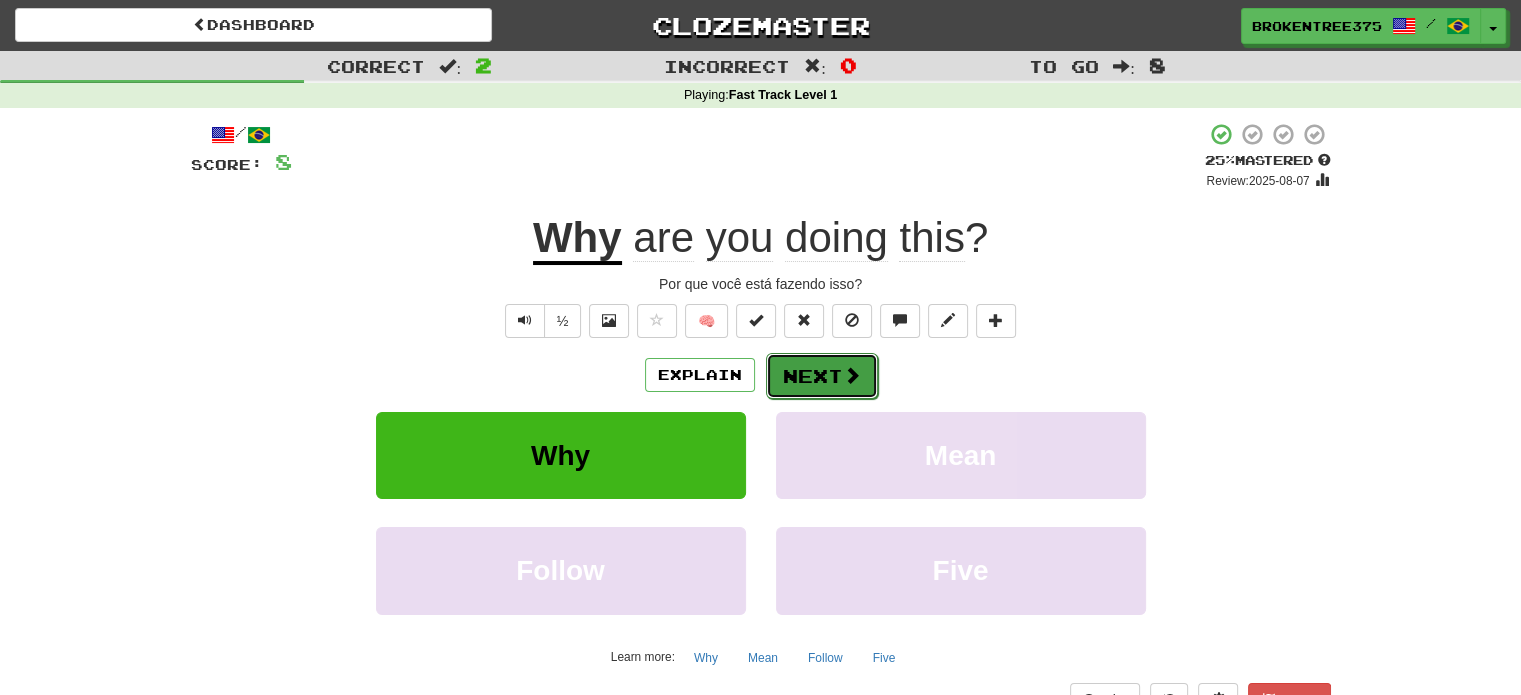 click on "Next" at bounding box center (822, 376) 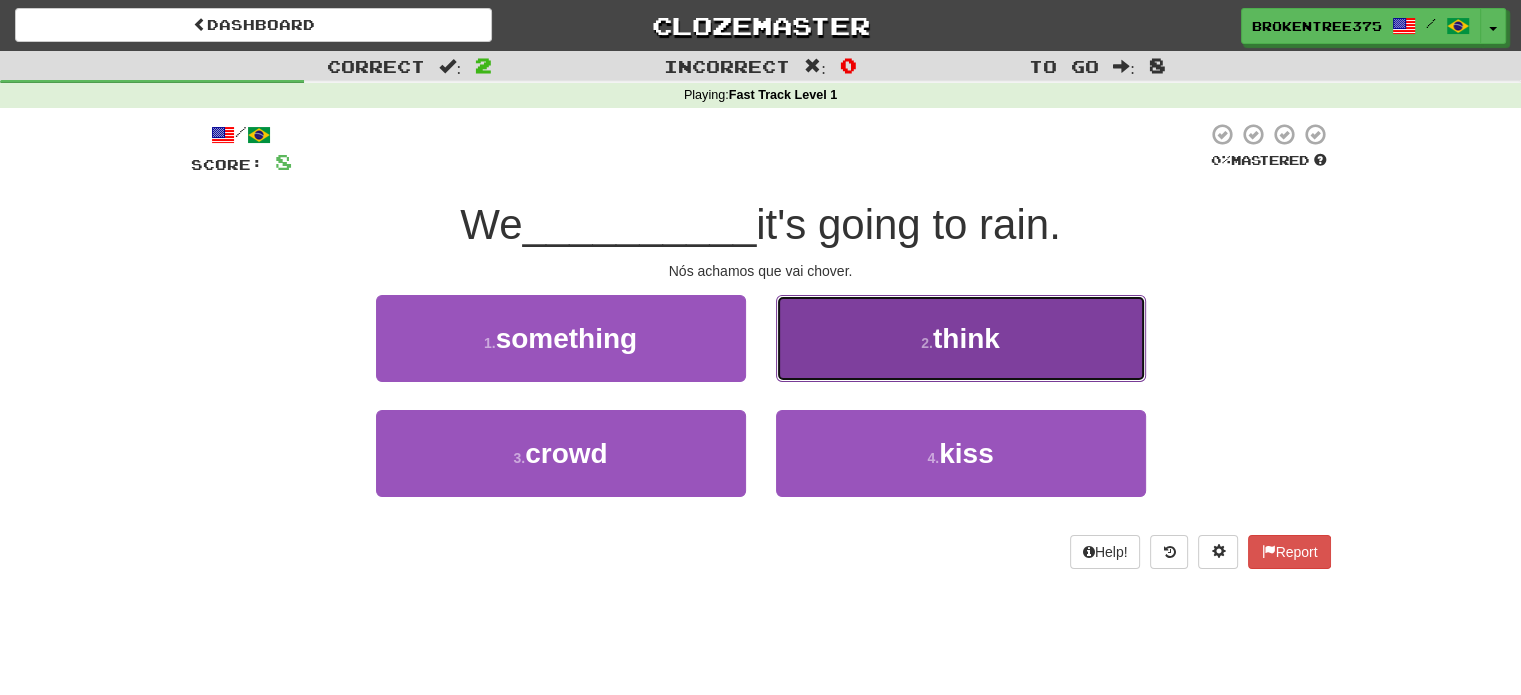 click on "2 .  think" at bounding box center [961, 338] 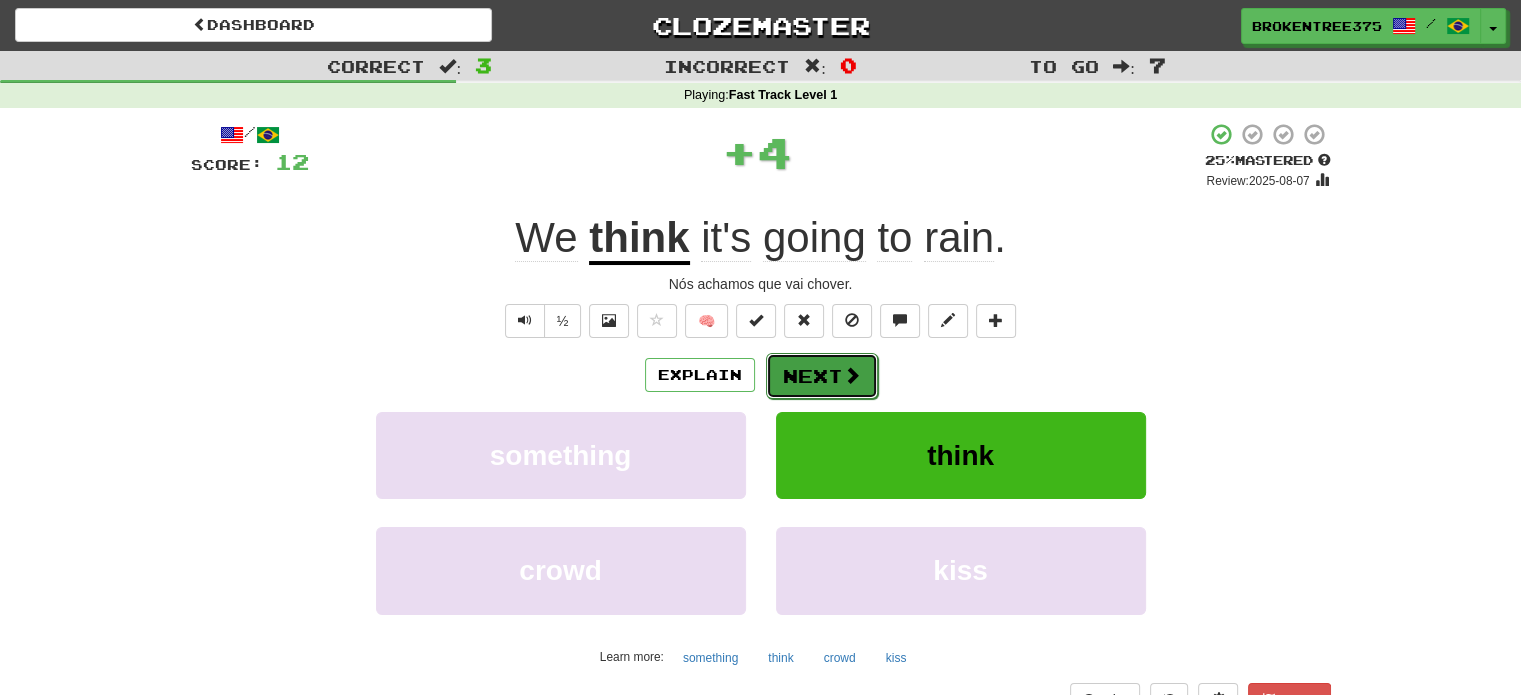 click on "Next" at bounding box center (822, 376) 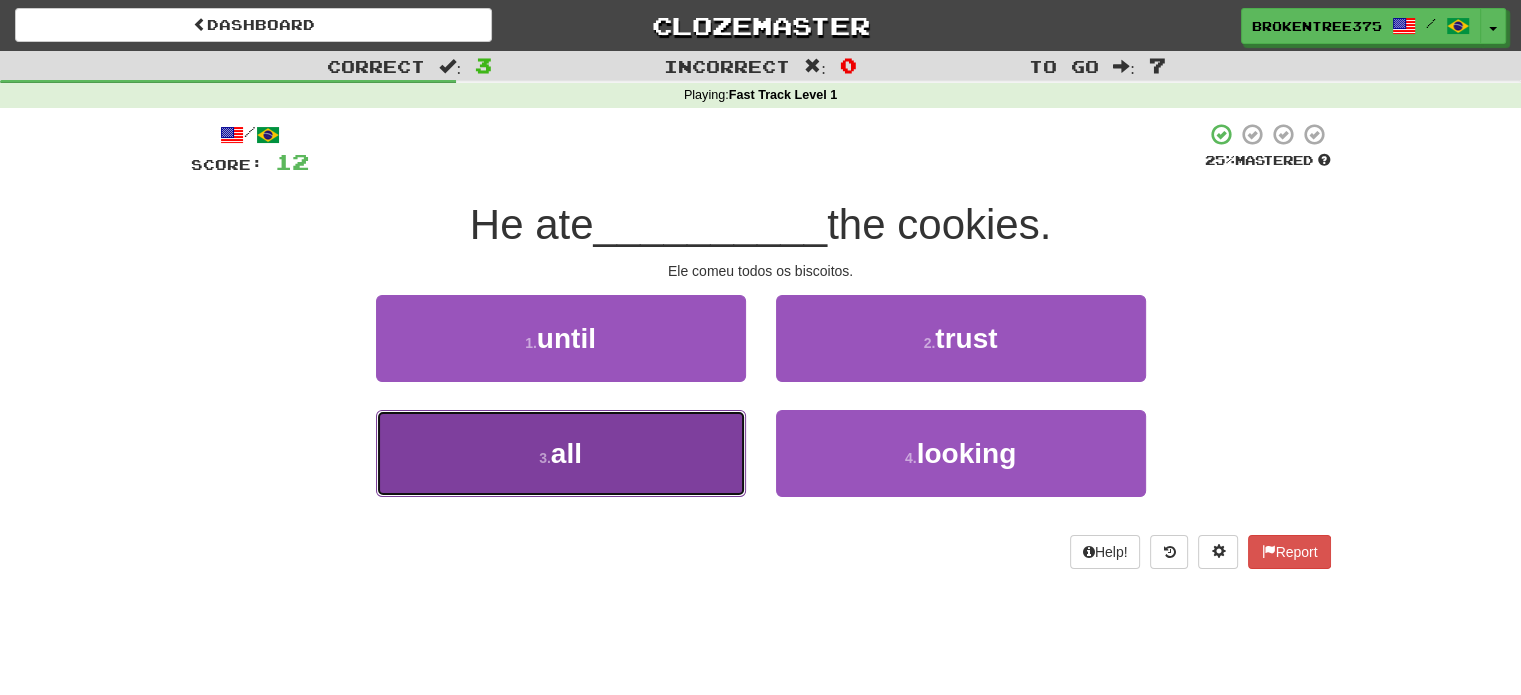 click on "3 .  all" at bounding box center (561, 453) 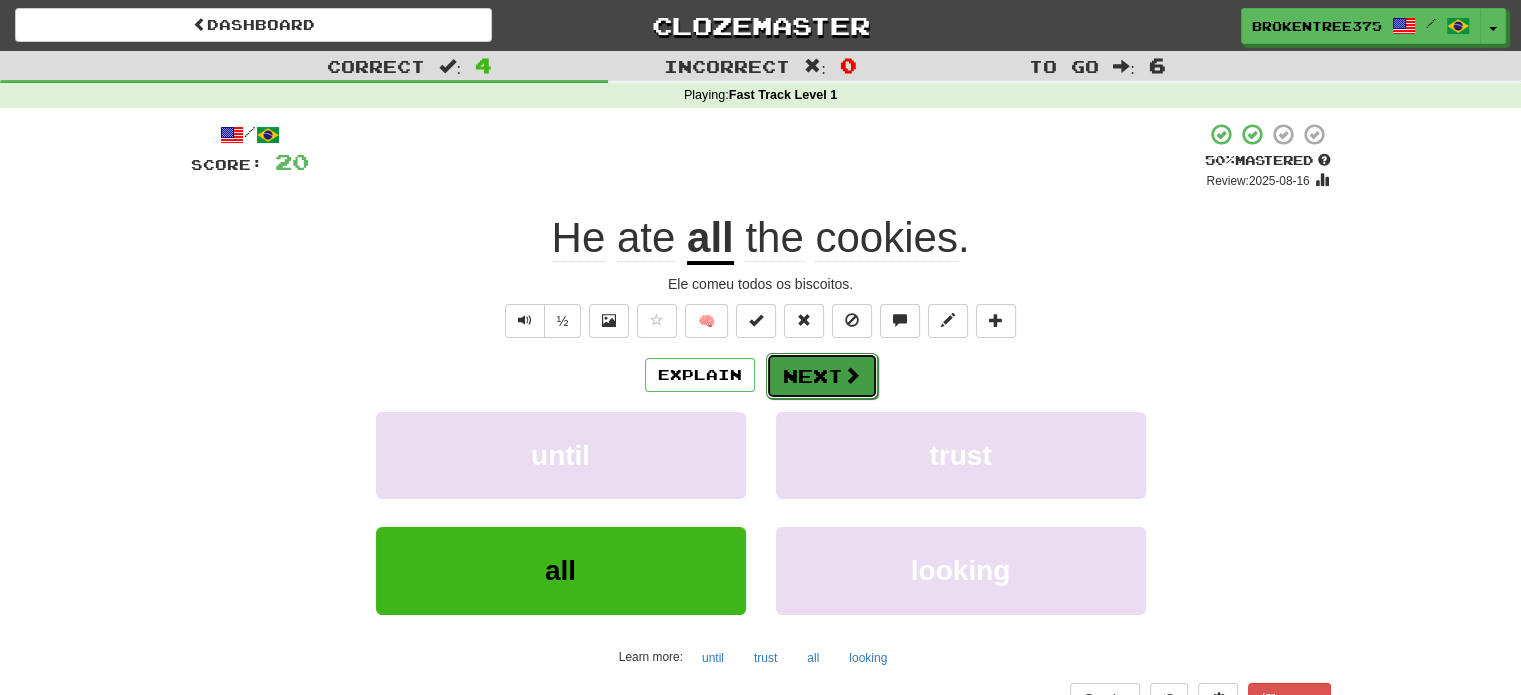 click on "Next" at bounding box center [822, 376] 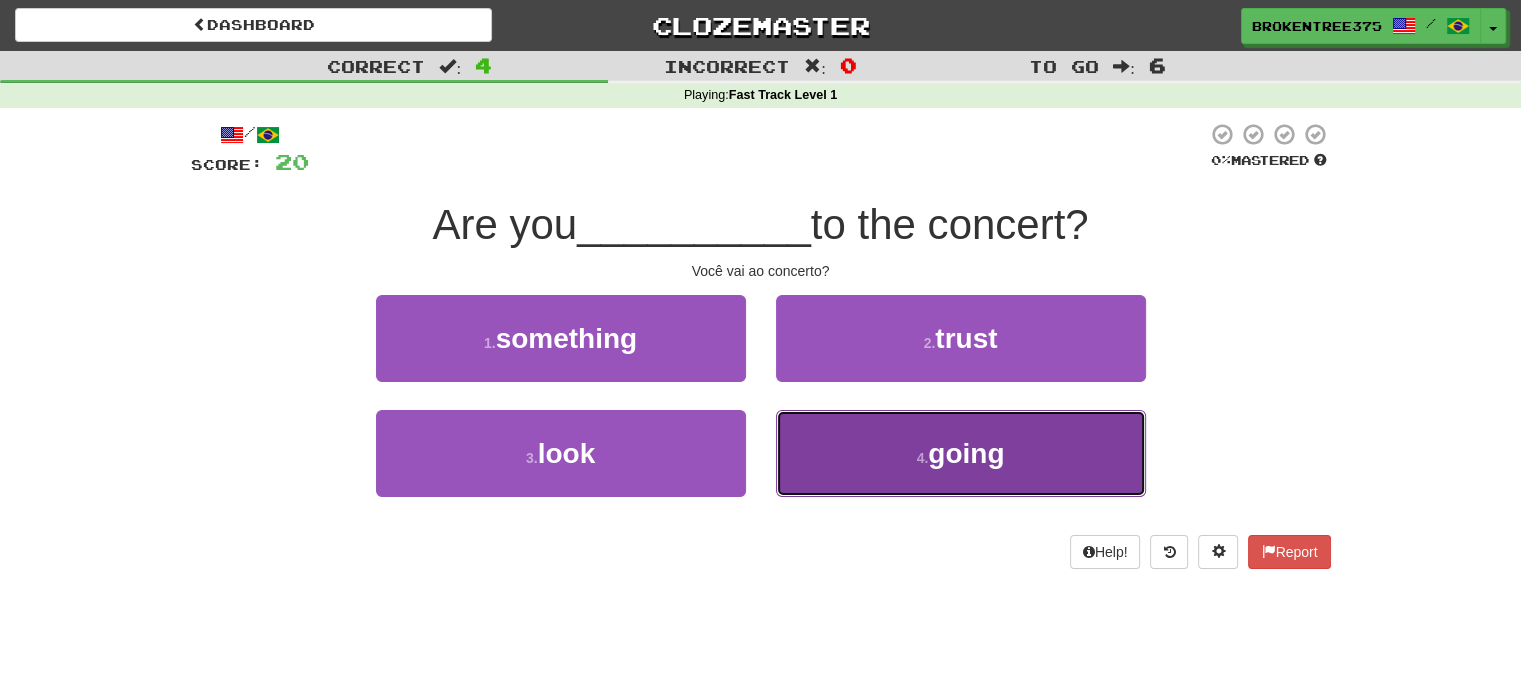 click on "4 .  going" at bounding box center (961, 453) 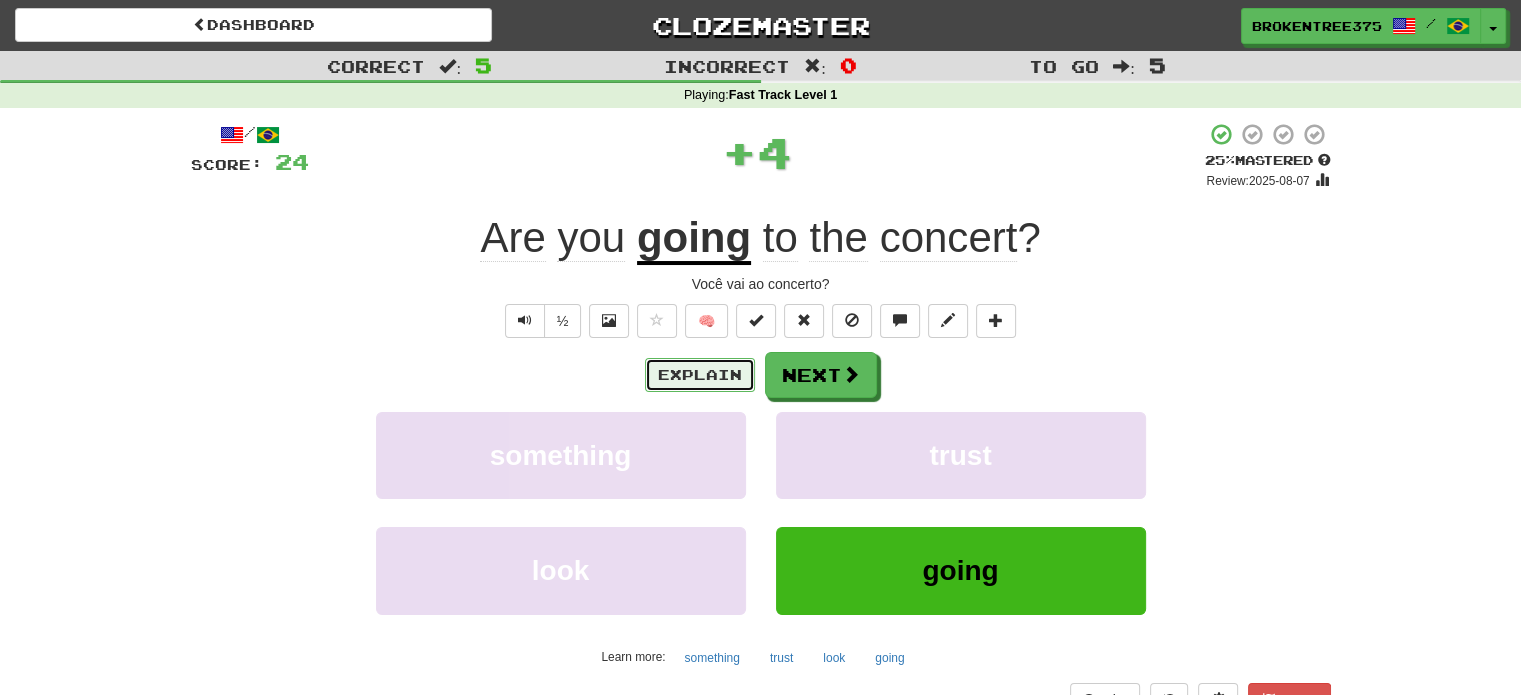 click on "Explain" at bounding box center (700, 375) 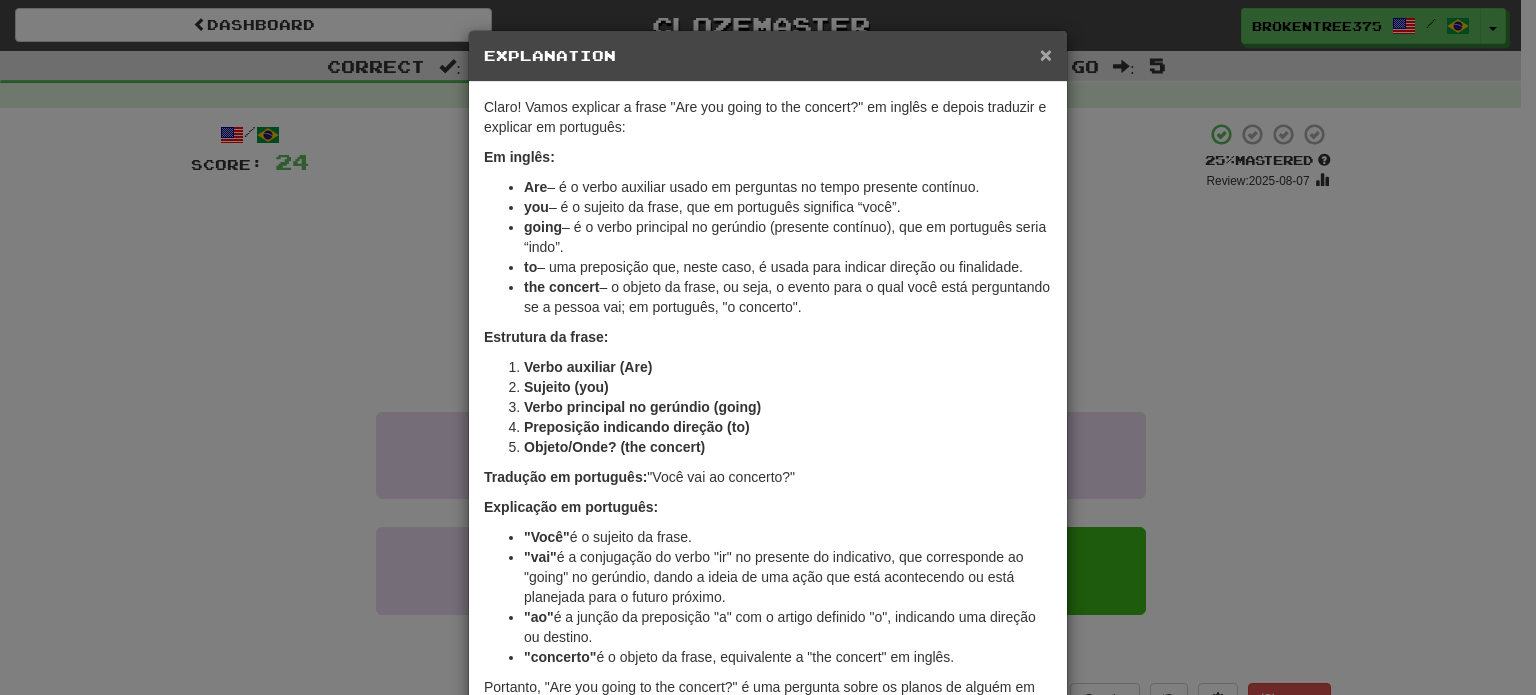 click on "×" at bounding box center [1046, 54] 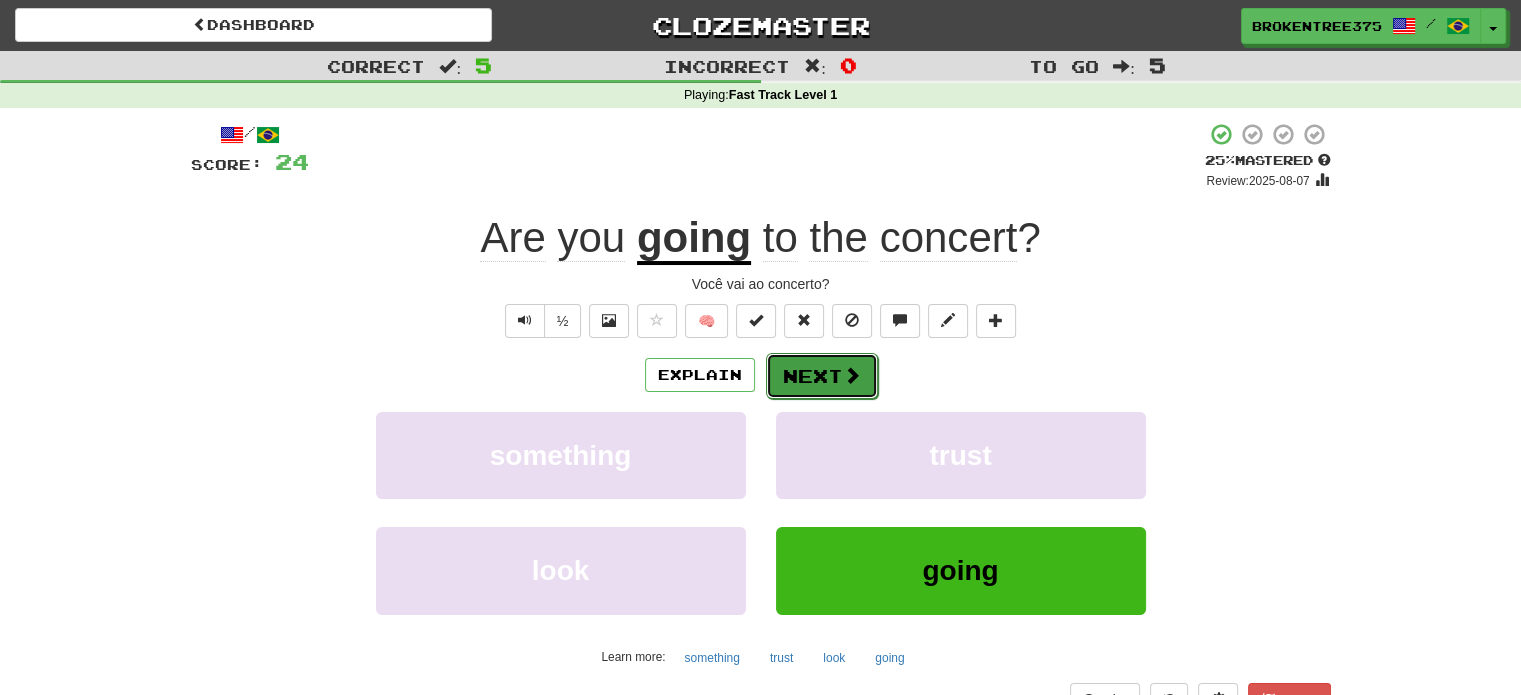 click on "Next" at bounding box center (822, 376) 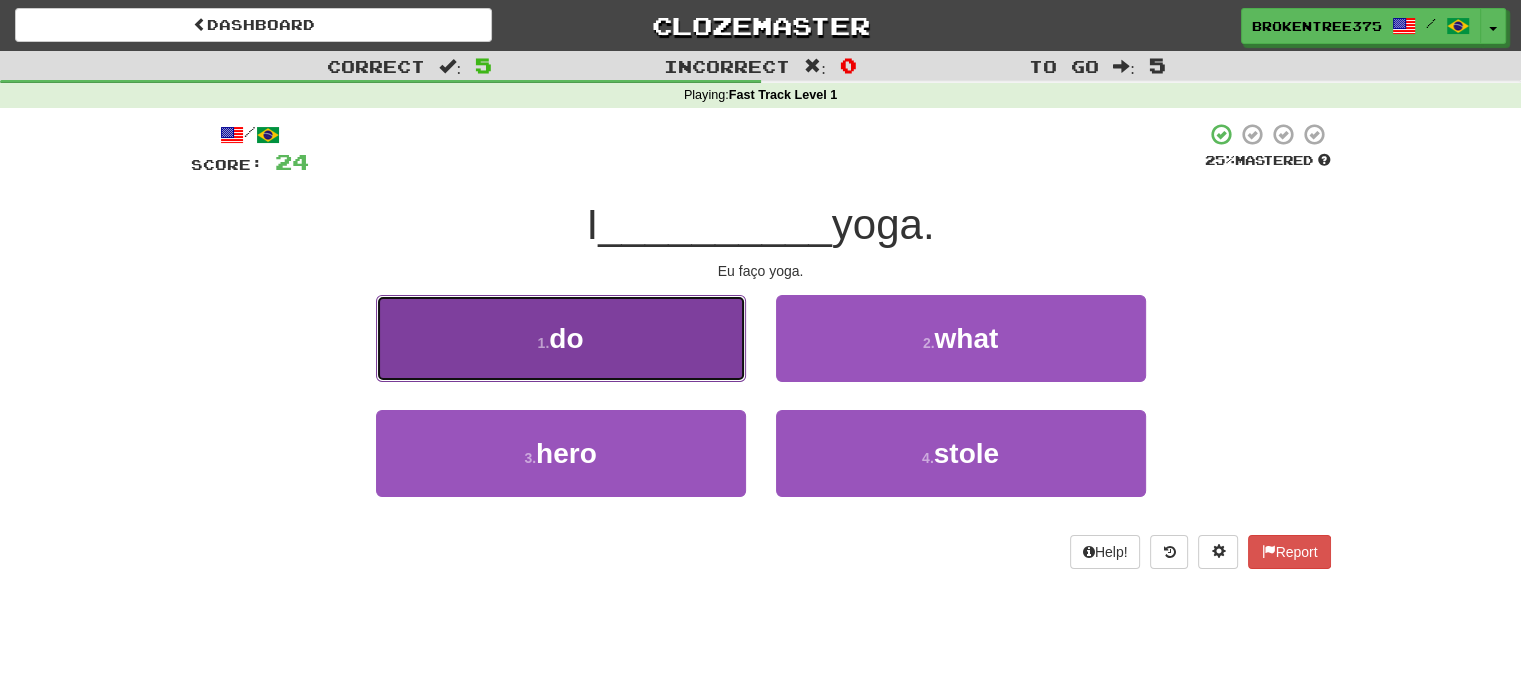 click on "1 .  do" at bounding box center (561, 338) 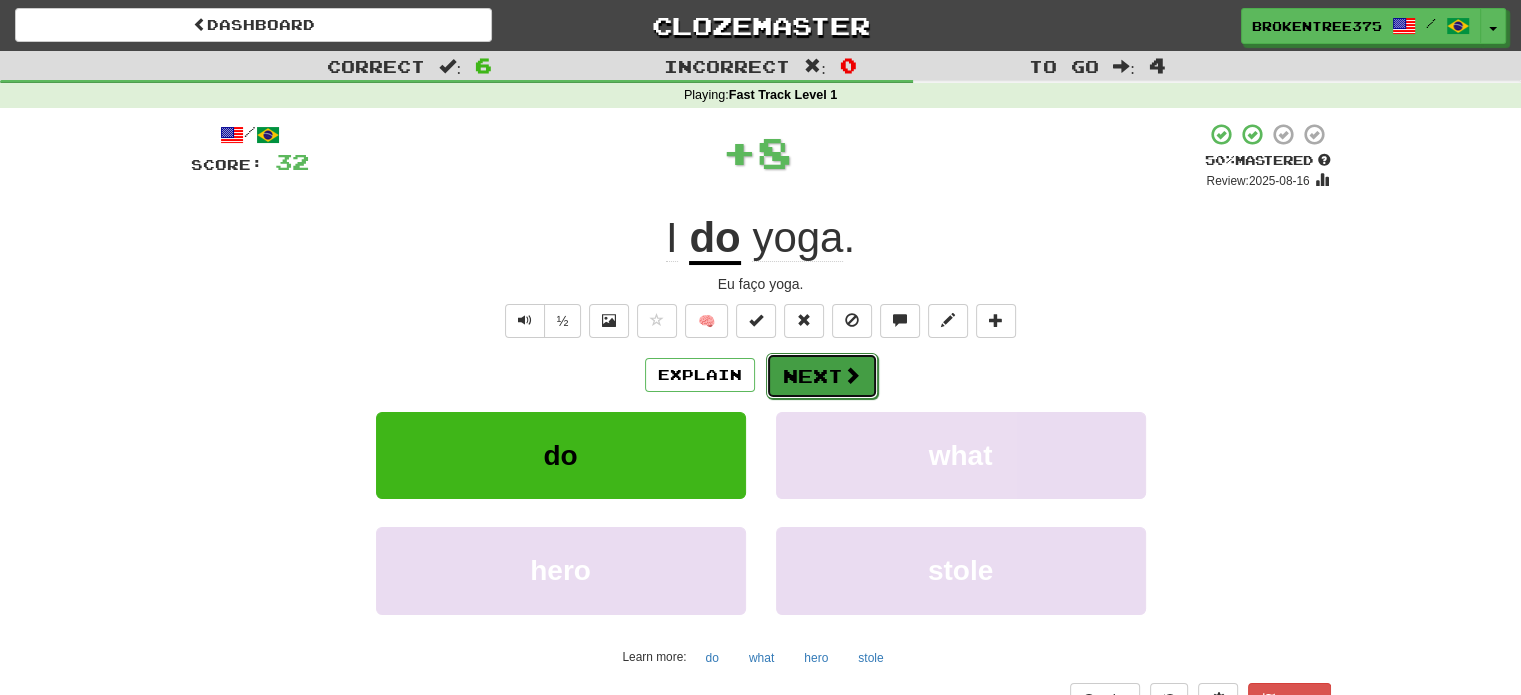 click on "Next" at bounding box center (822, 376) 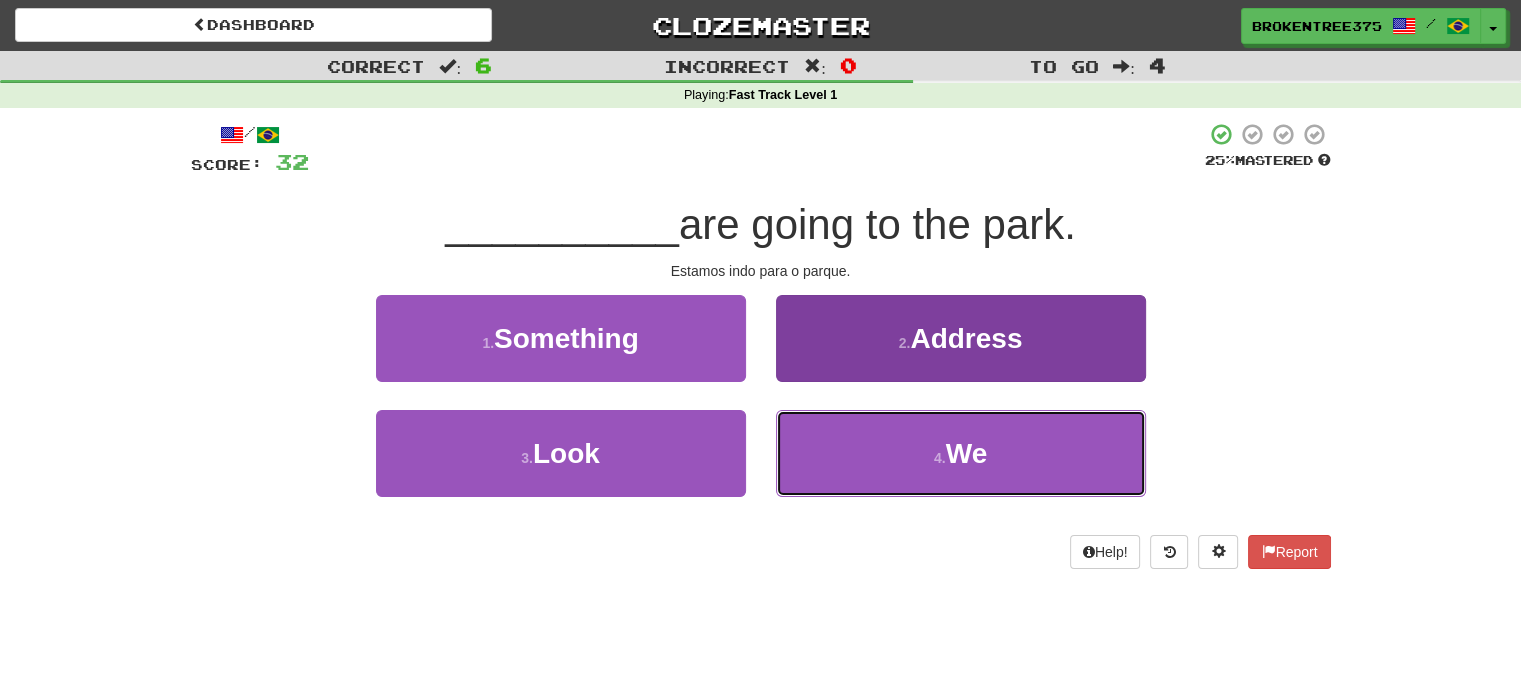 click on "4 .  We" at bounding box center (961, 453) 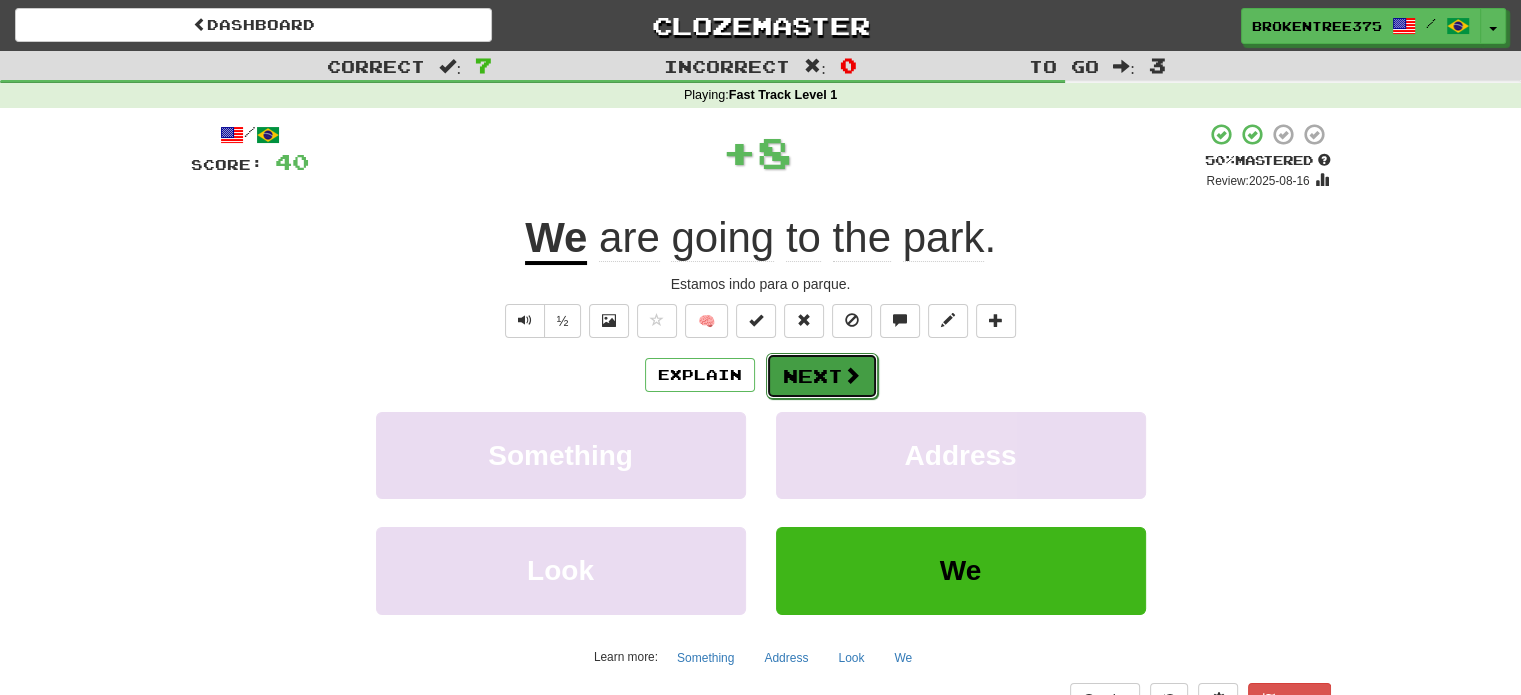 click on "Next" at bounding box center (822, 376) 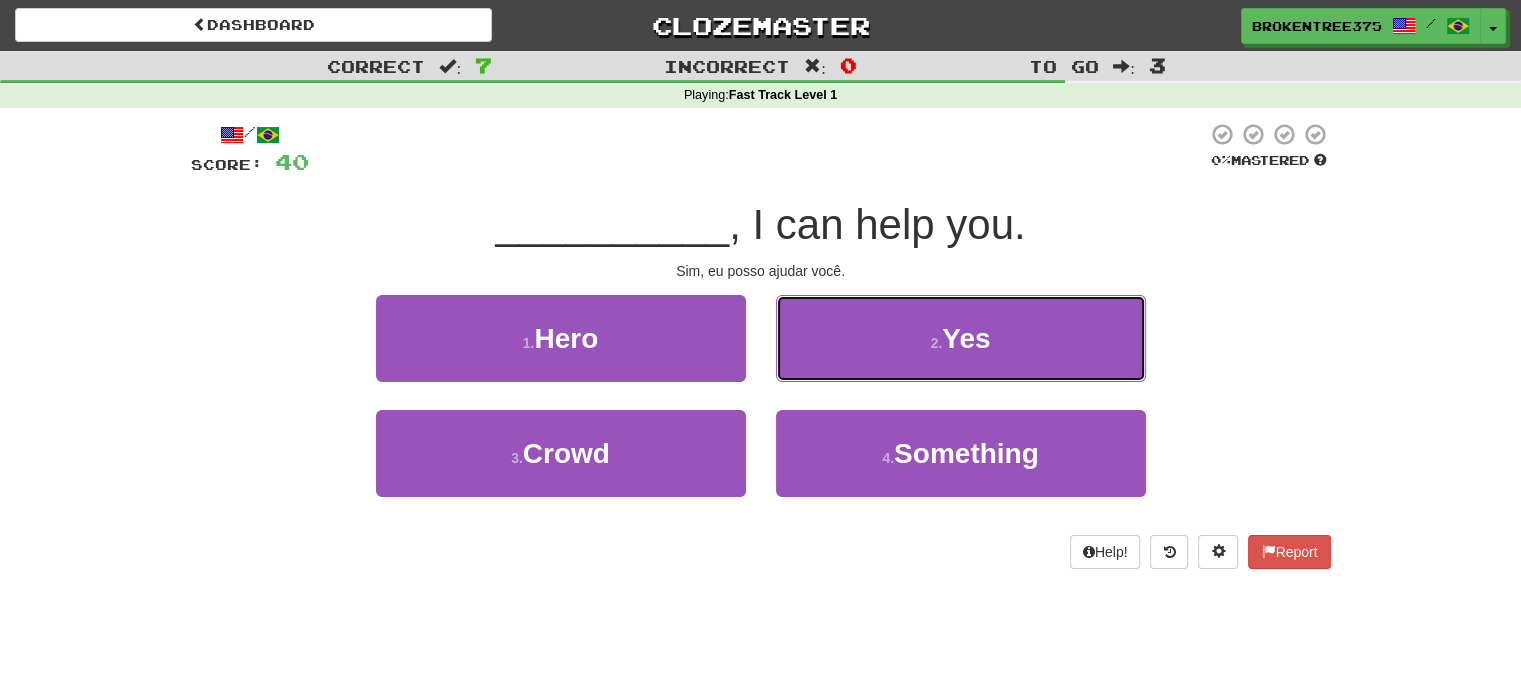 click on "2 .  Yes" at bounding box center (961, 338) 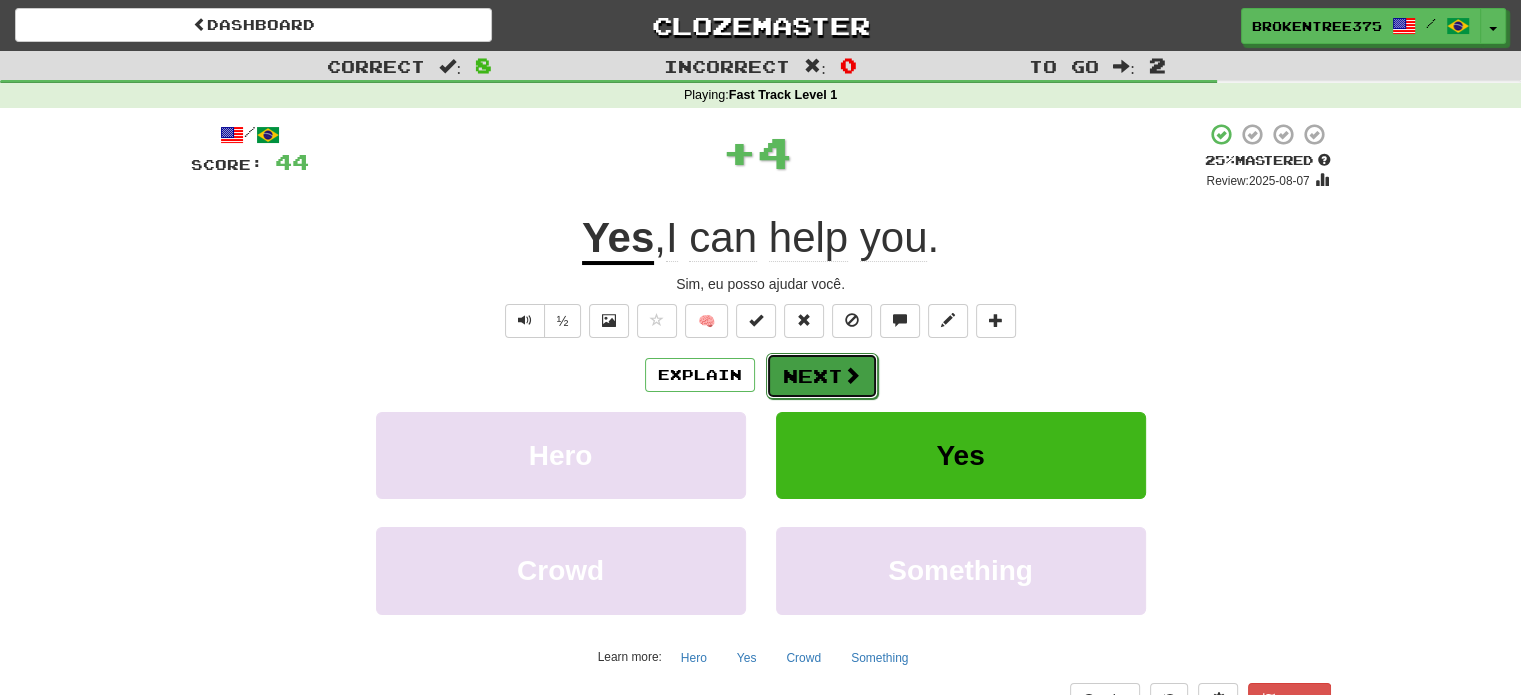 click on "Next" at bounding box center [822, 376] 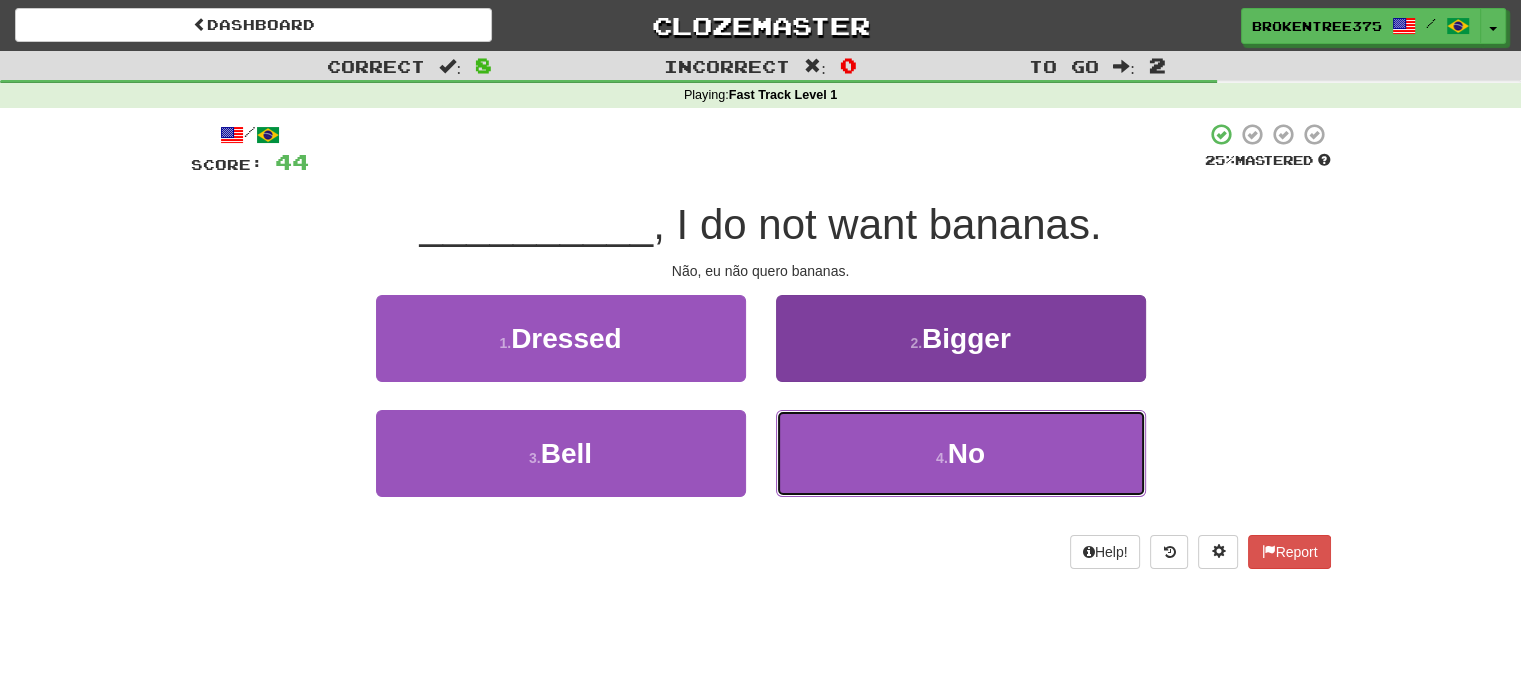 drag, startPoint x: 894, startPoint y: 479, endPoint x: 880, endPoint y: 464, distance: 20.518284 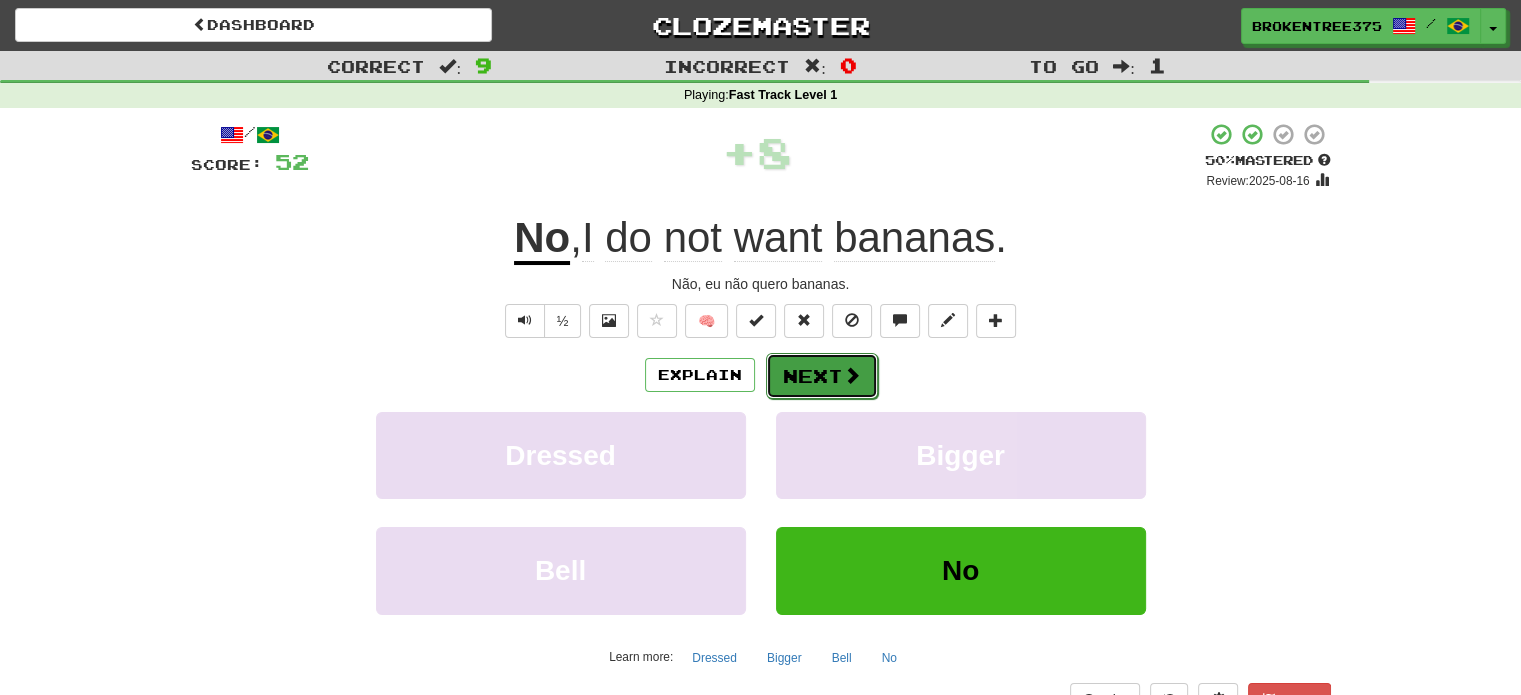 click on "Next" at bounding box center [822, 376] 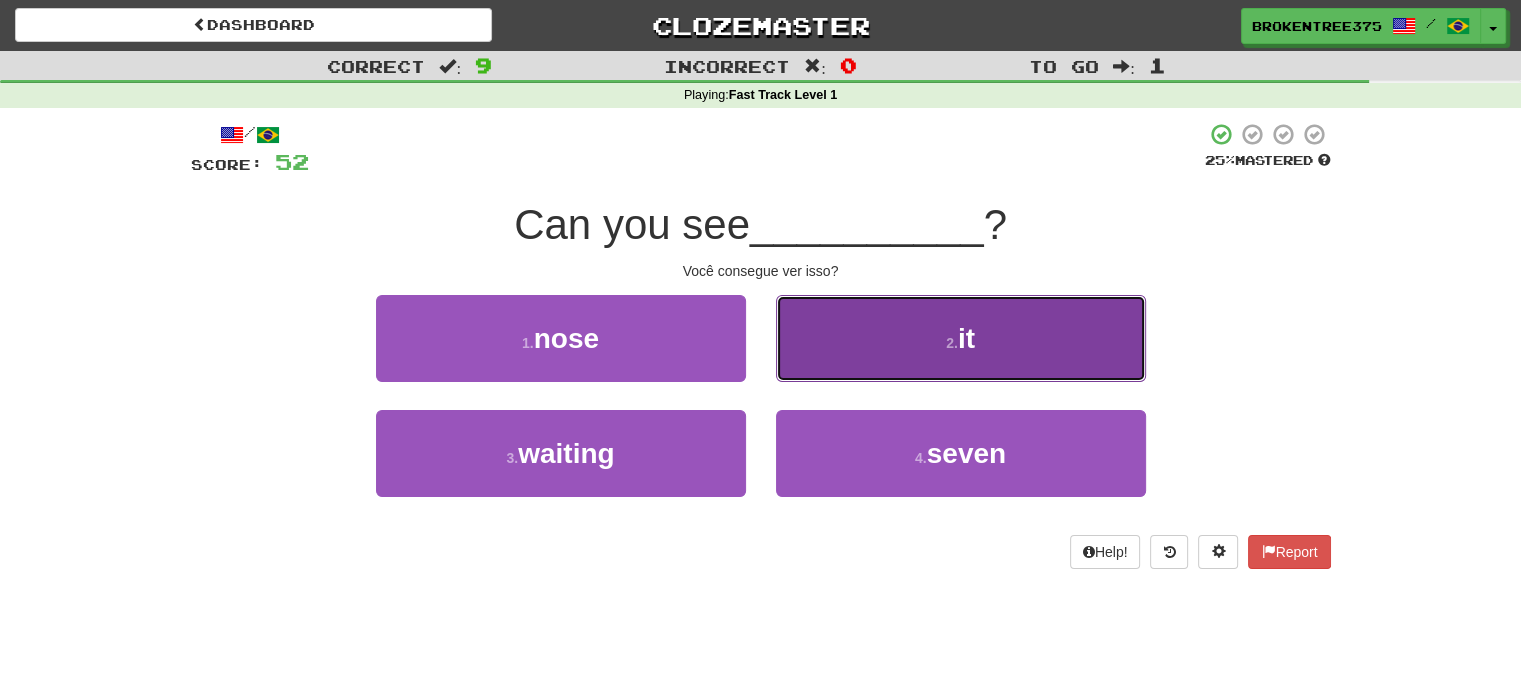 click on "2 .  it" at bounding box center [961, 338] 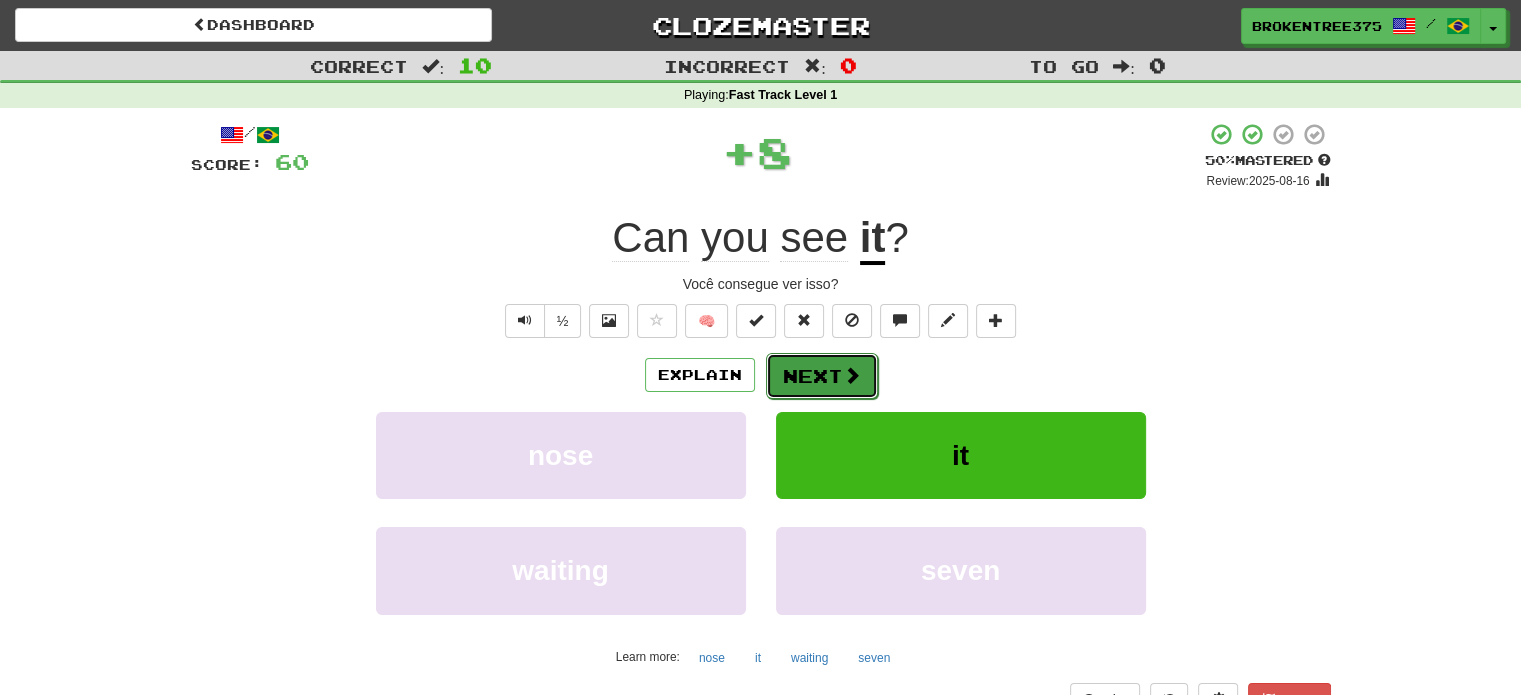click on "Next" at bounding box center [822, 376] 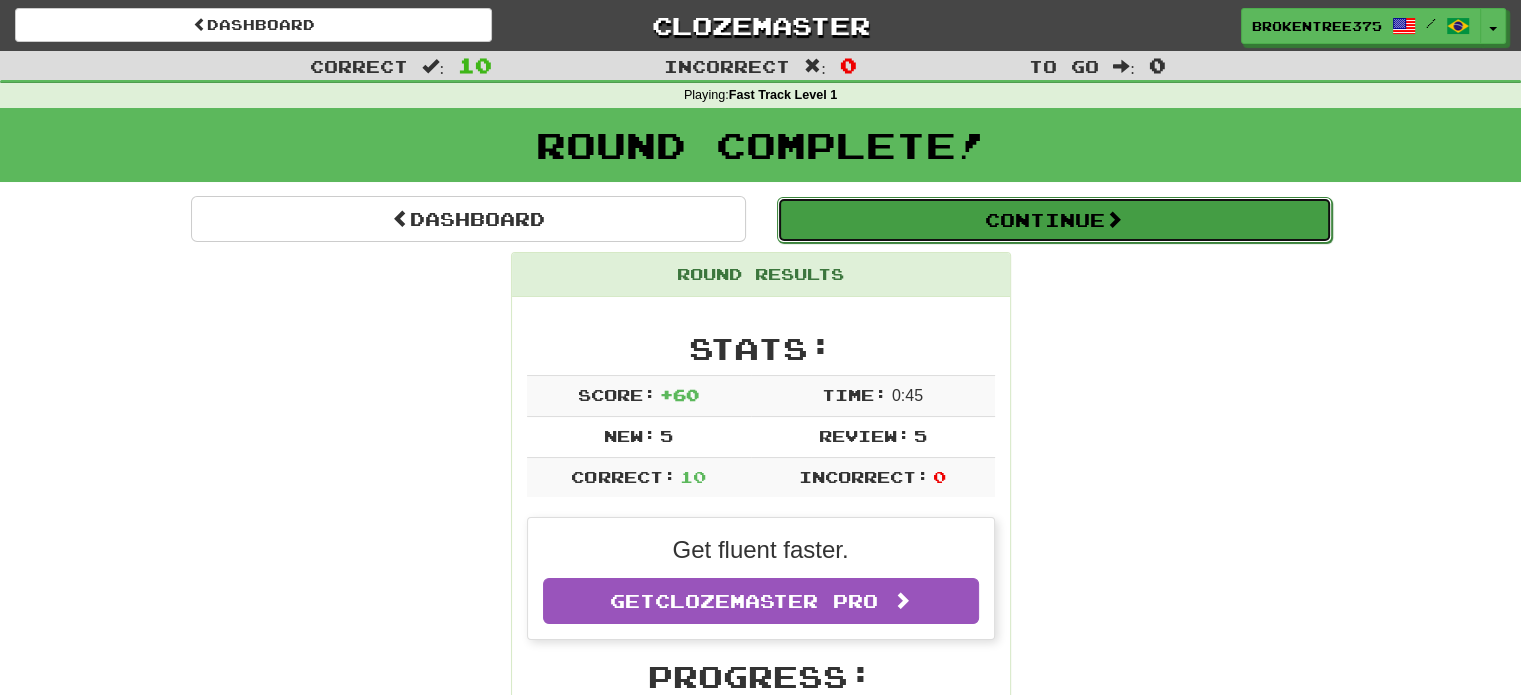 click on "Continue" at bounding box center (1054, 220) 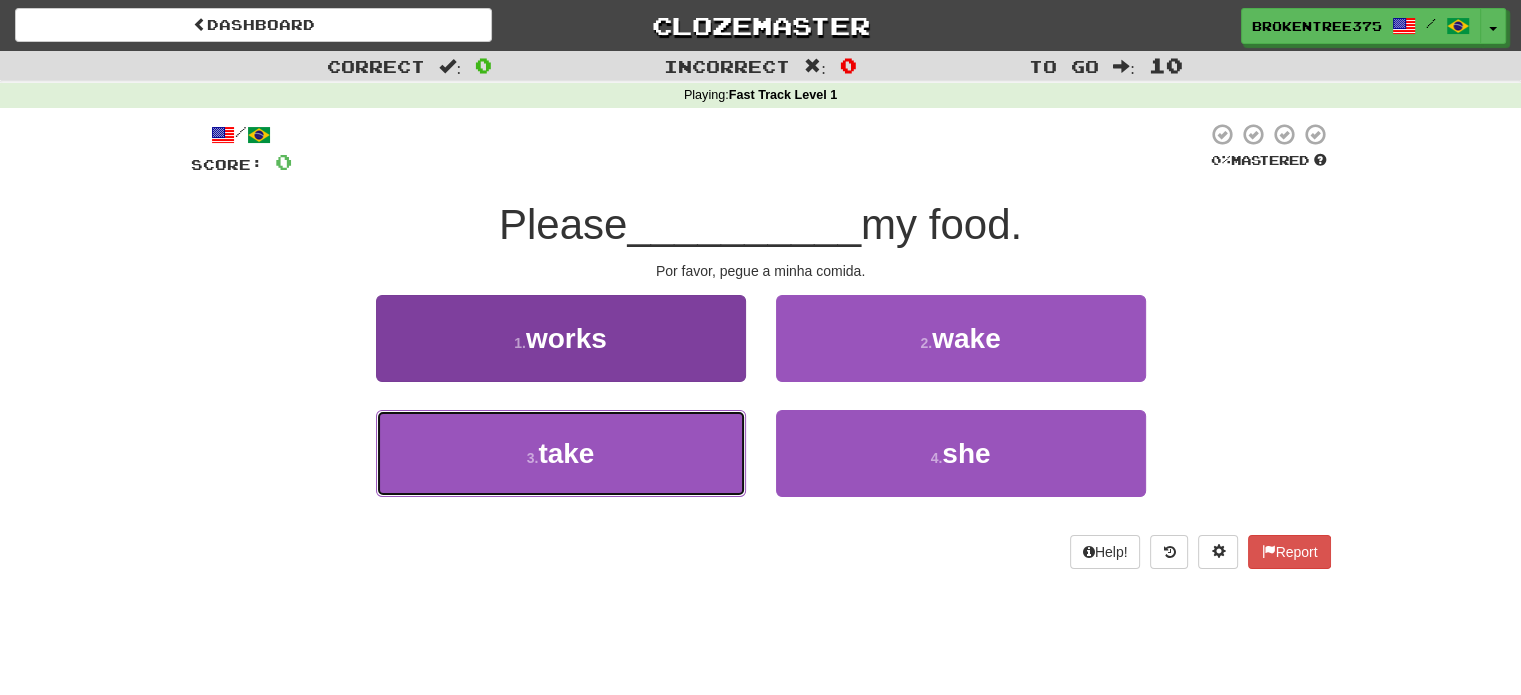 click on "3 .  take" at bounding box center [561, 453] 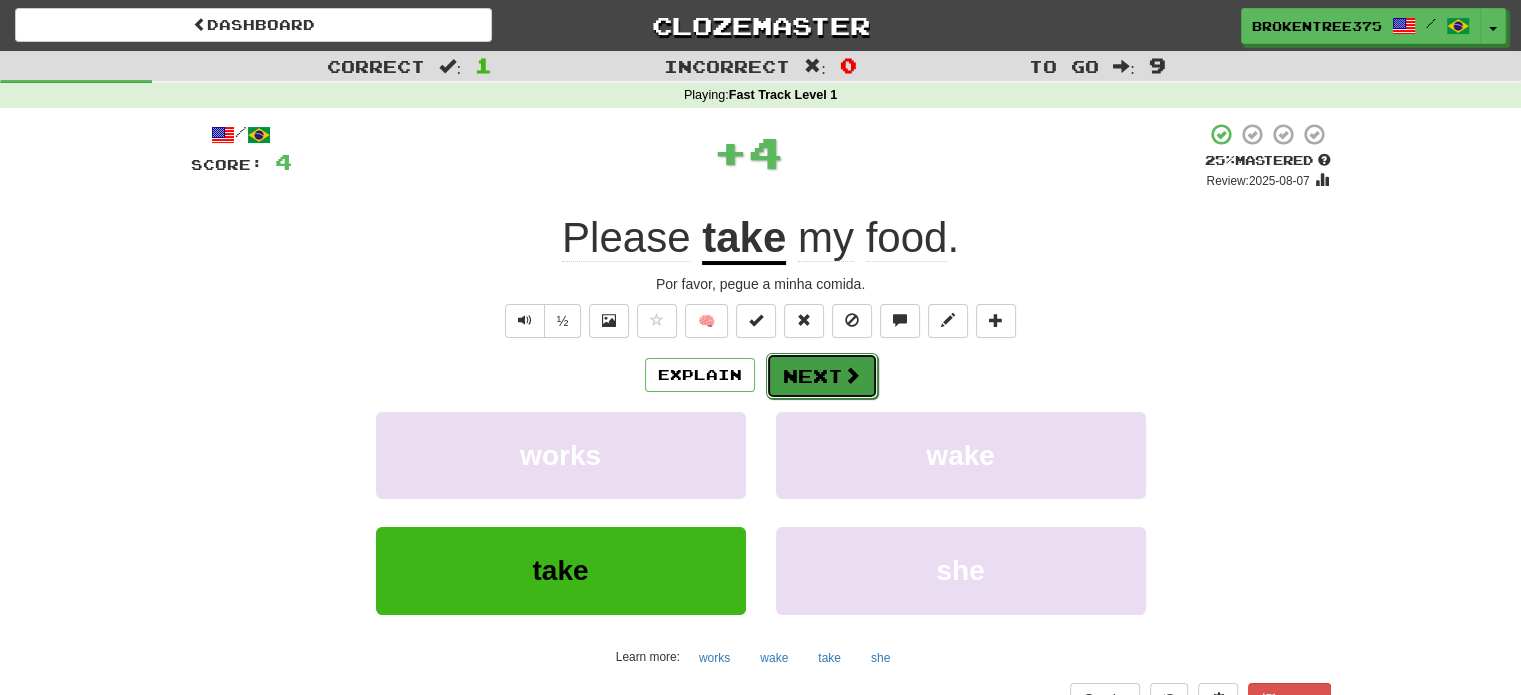 click on "Next" at bounding box center (822, 376) 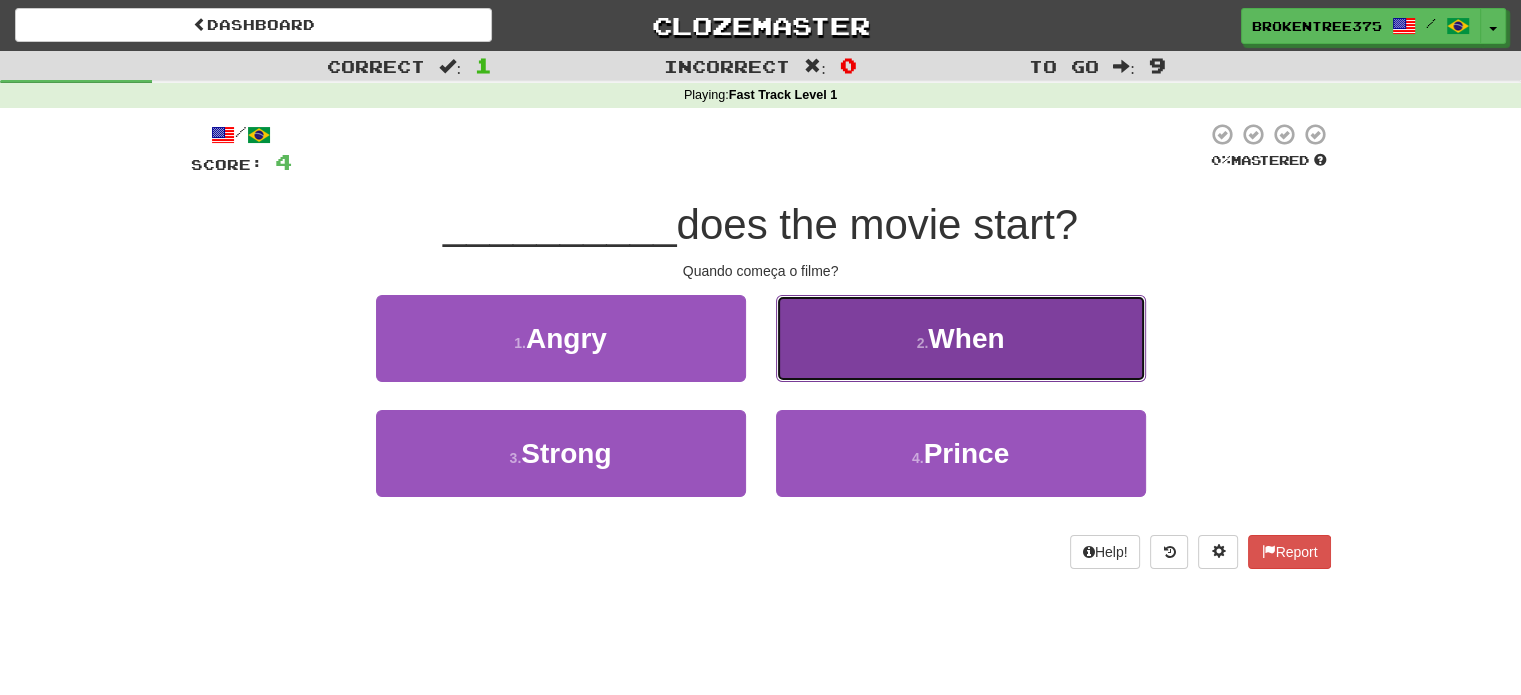 click on "2 .  When" at bounding box center [961, 338] 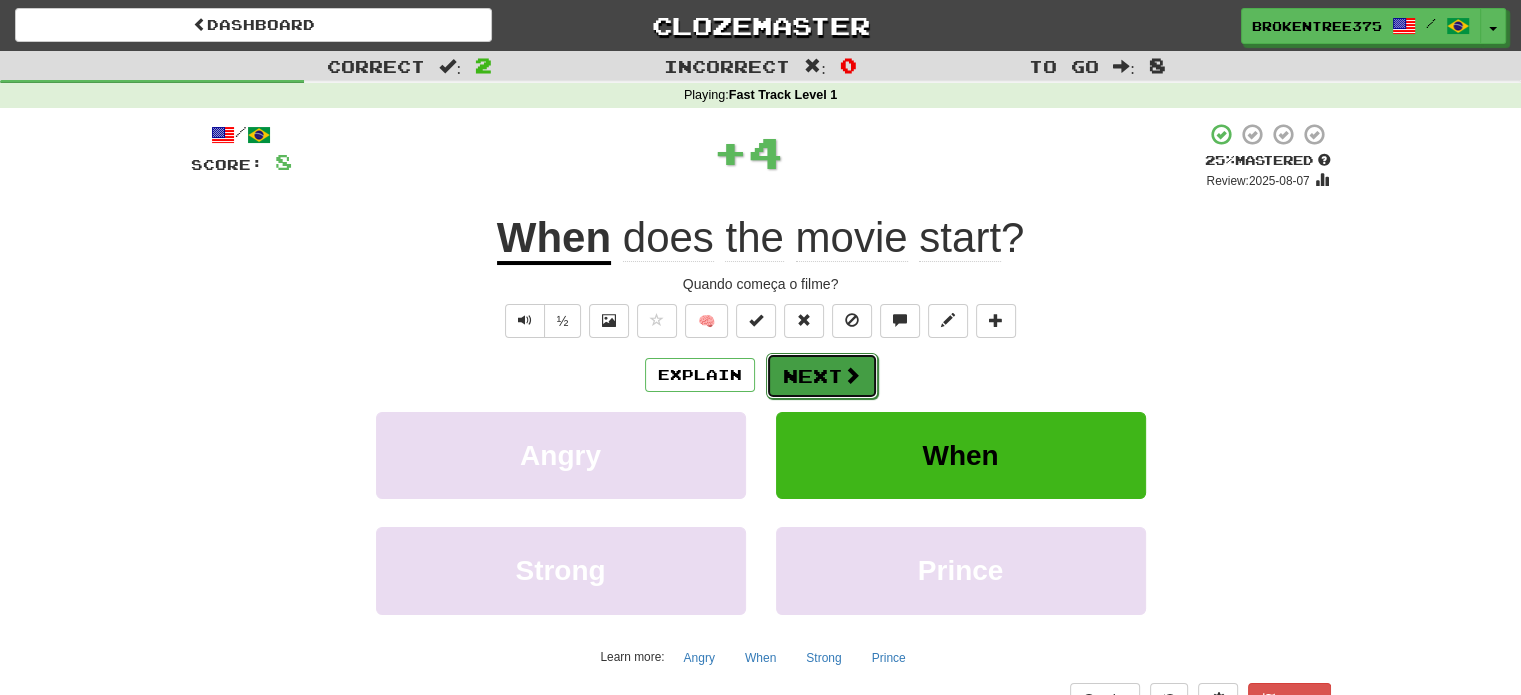 click on "Next" at bounding box center (822, 376) 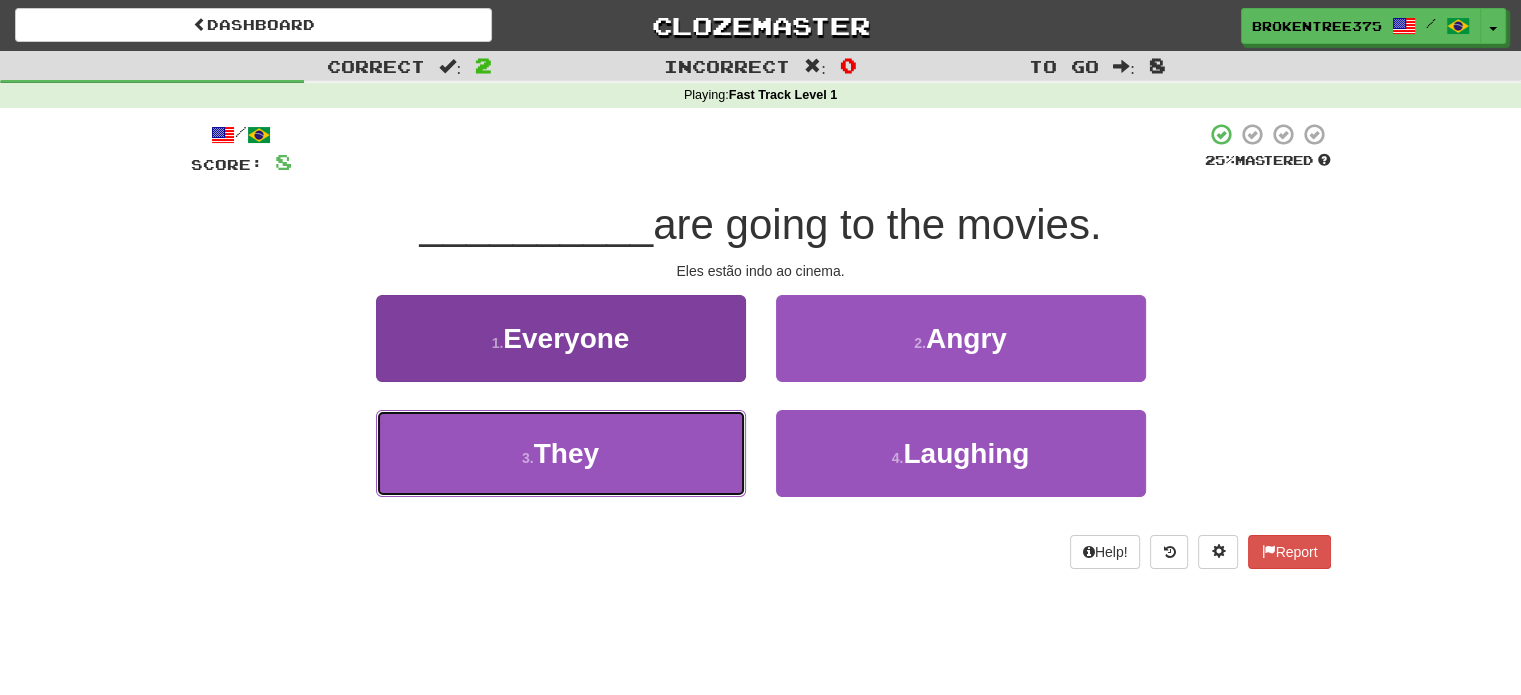 click on "3 .  They" at bounding box center (561, 453) 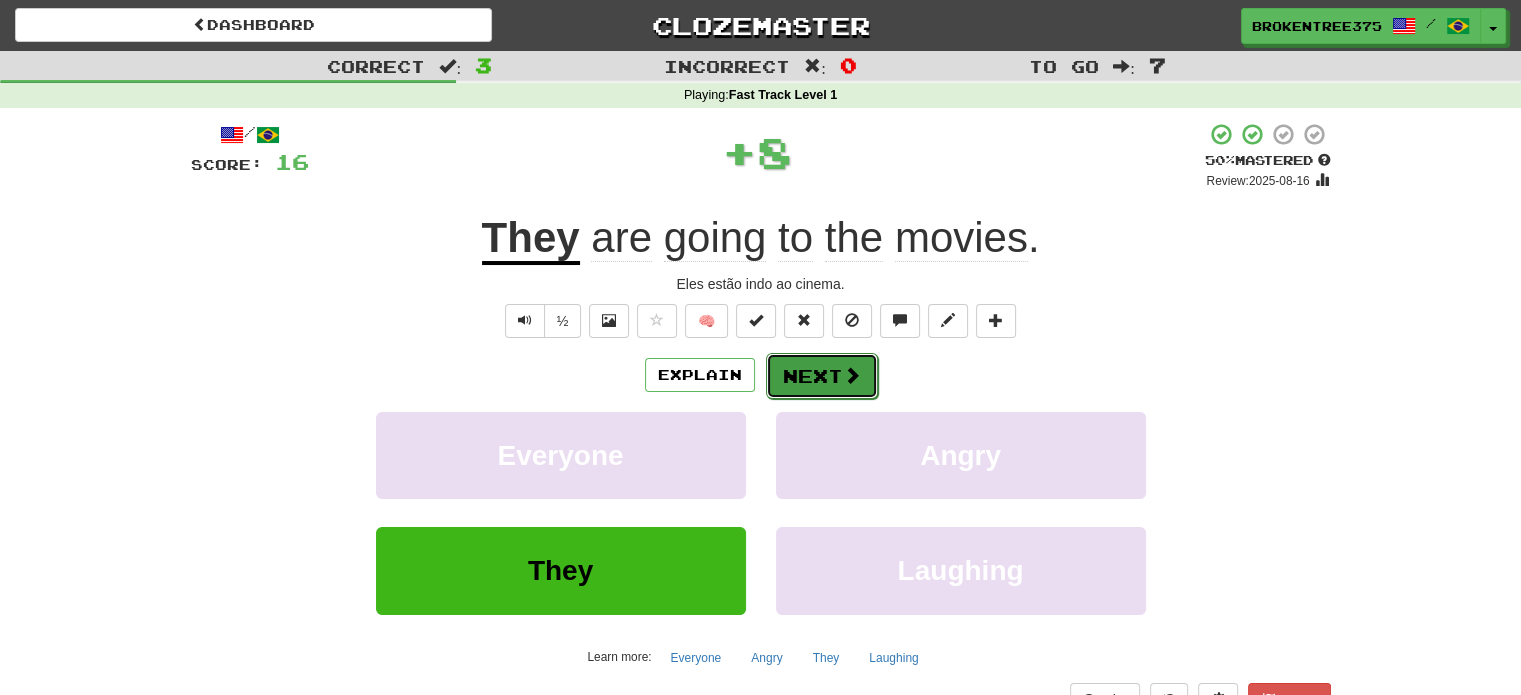 click on "Next" at bounding box center (822, 376) 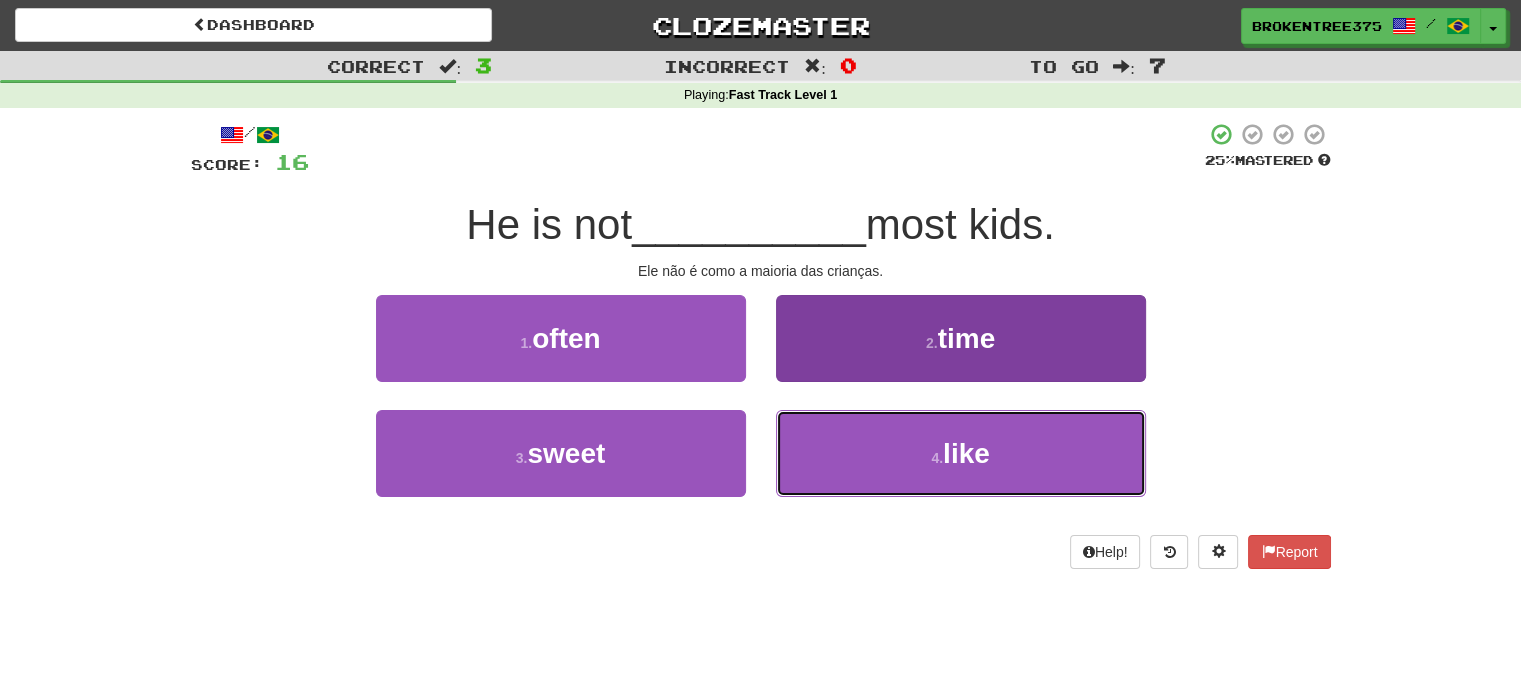 click on "4 .  like" at bounding box center [961, 453] 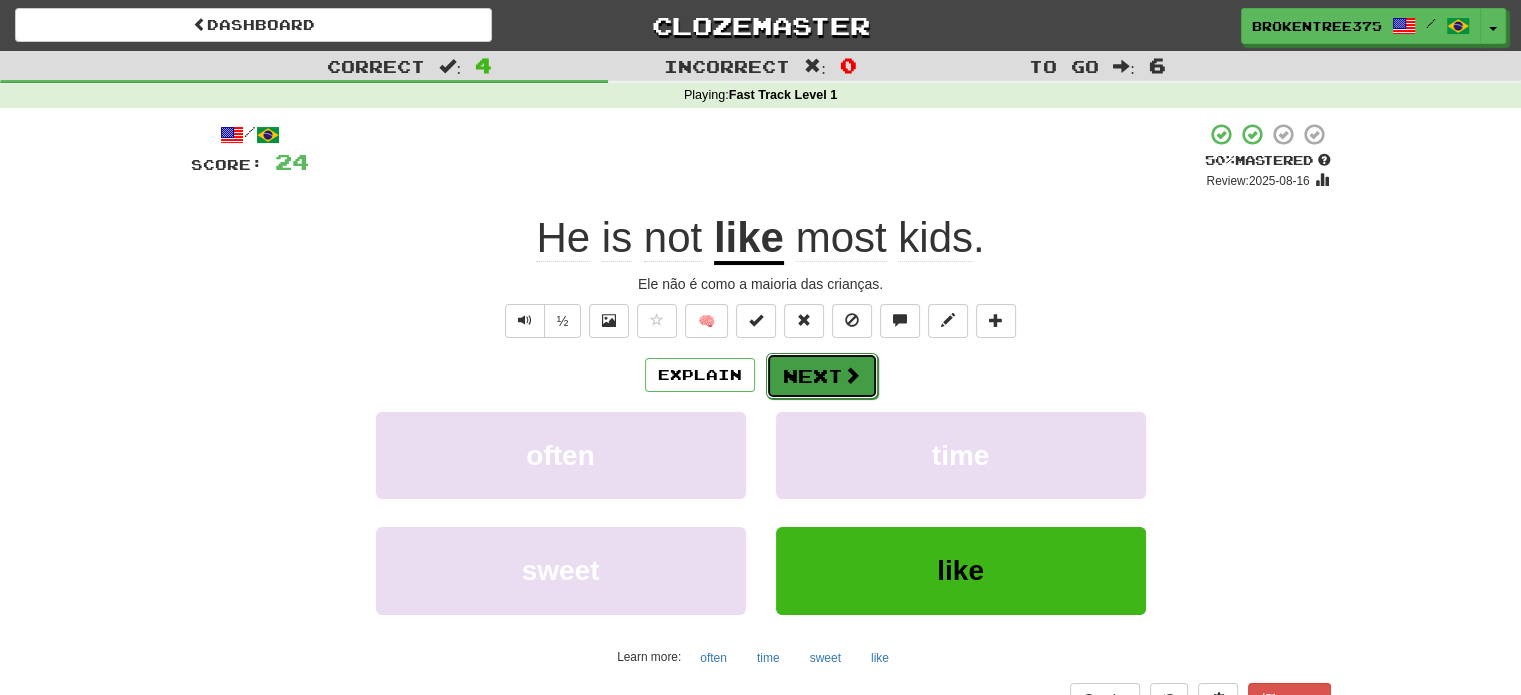 click on "Next" at bounding box center [822, 376] 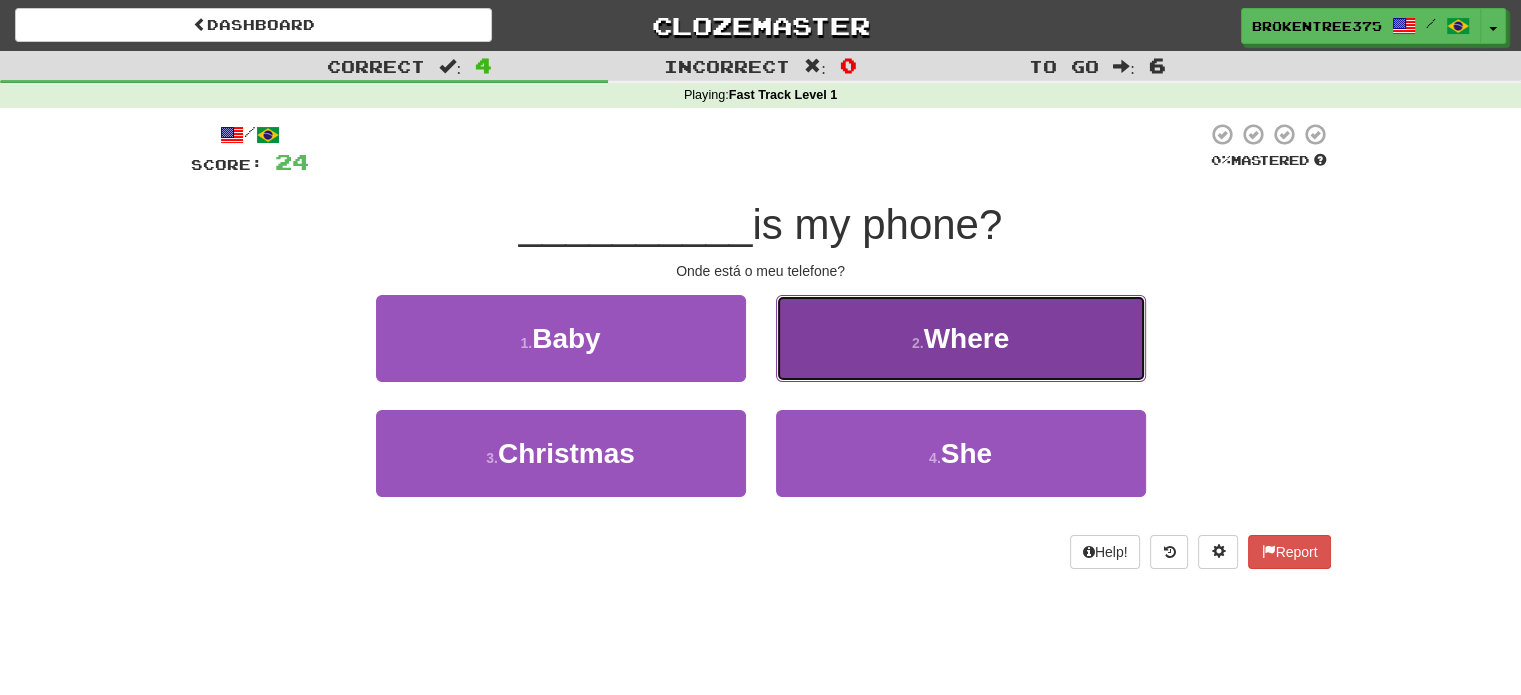 click on "2 .  Where" at bounding box center [961, 338] 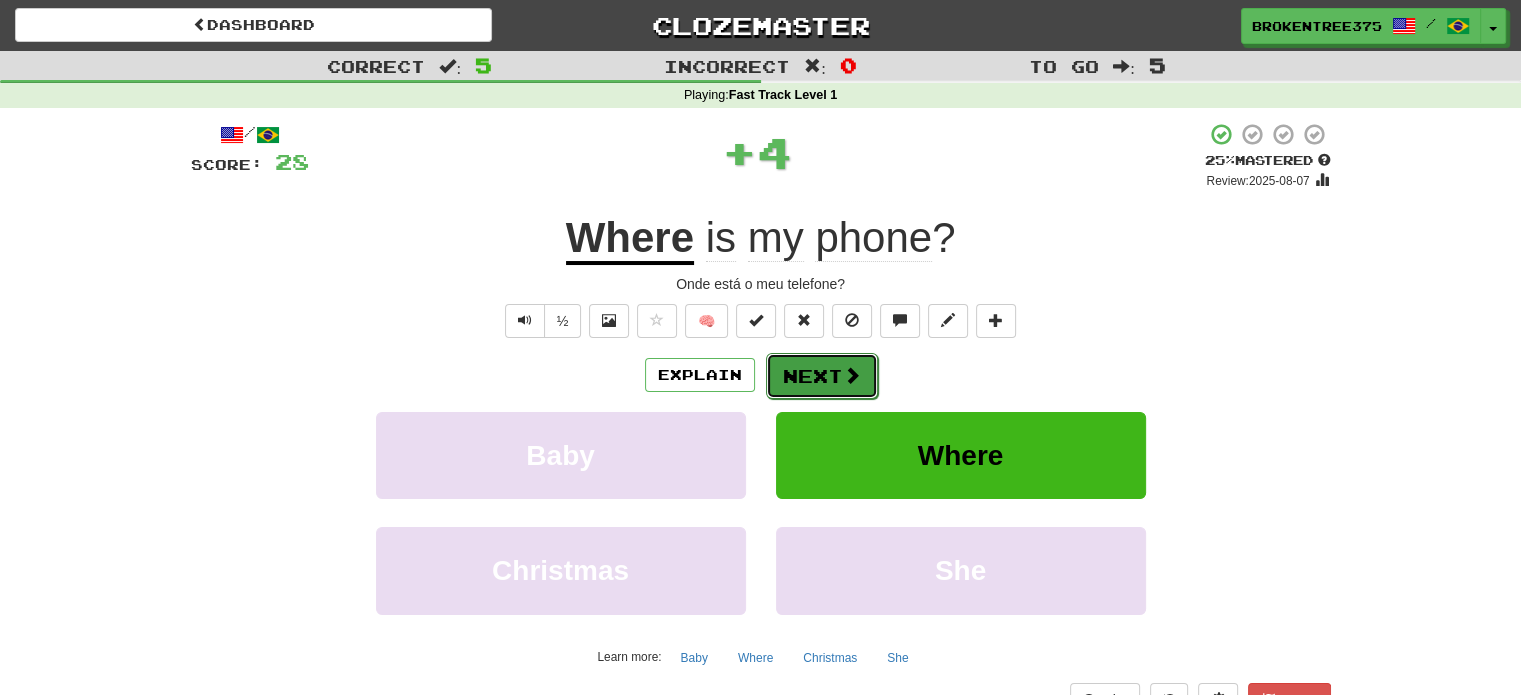 click at bounding box center (852, 375) 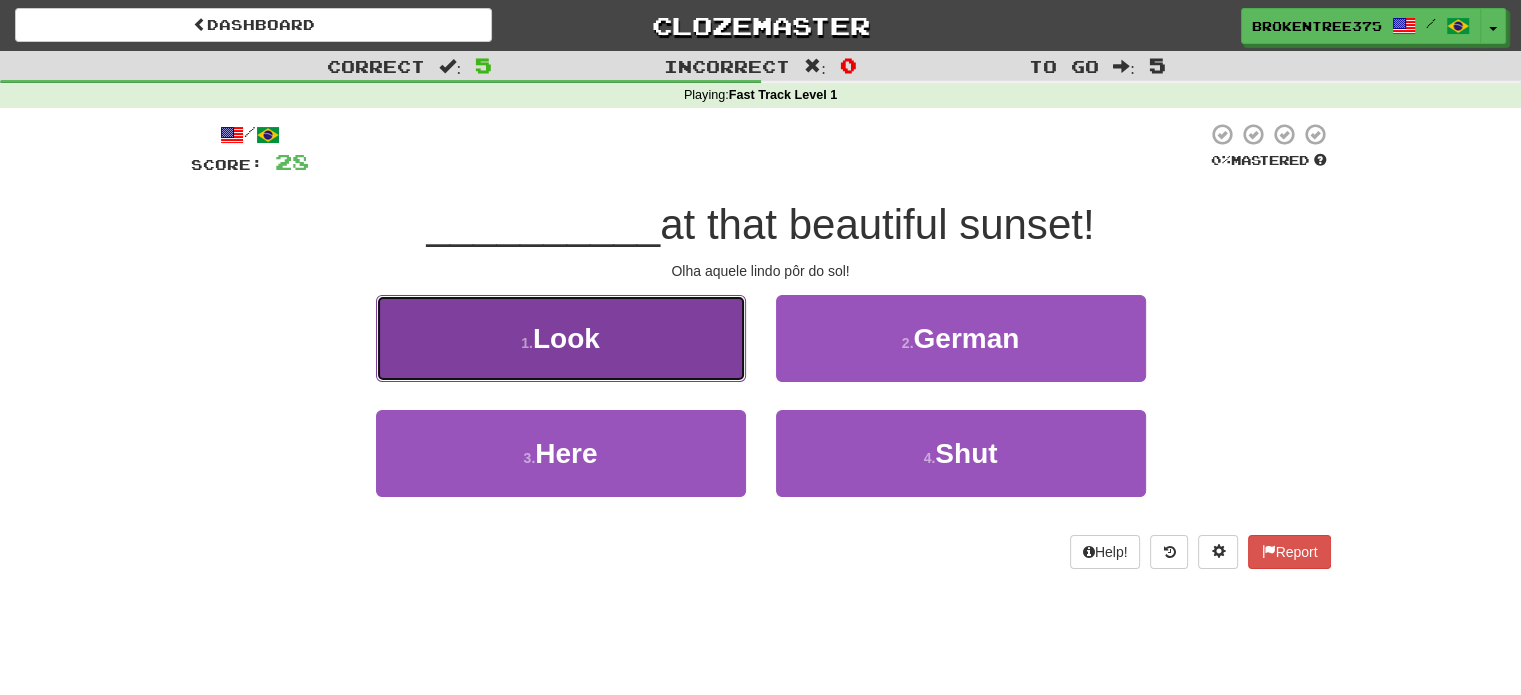 click on "1 .  Look" at bounding box center (561, 338) 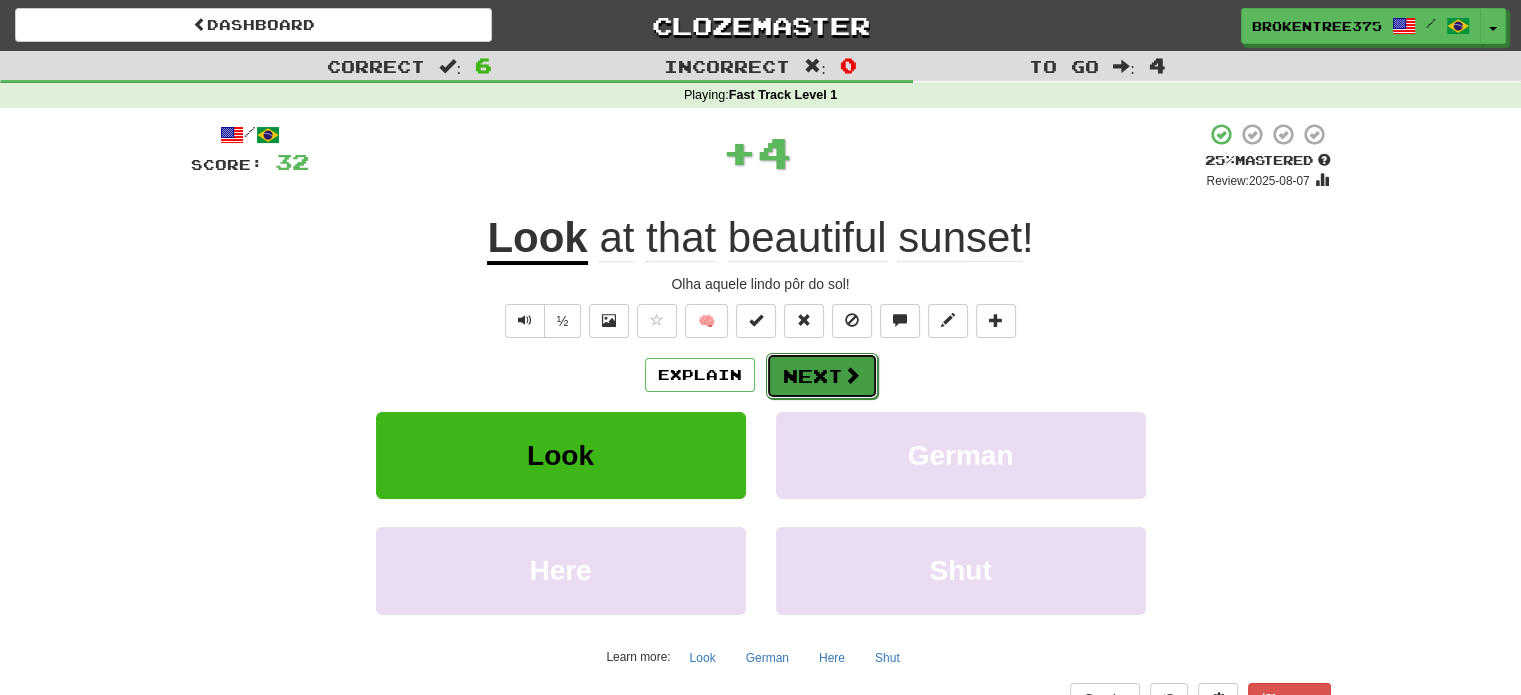click on "Next" at bounding box center [822, 376] 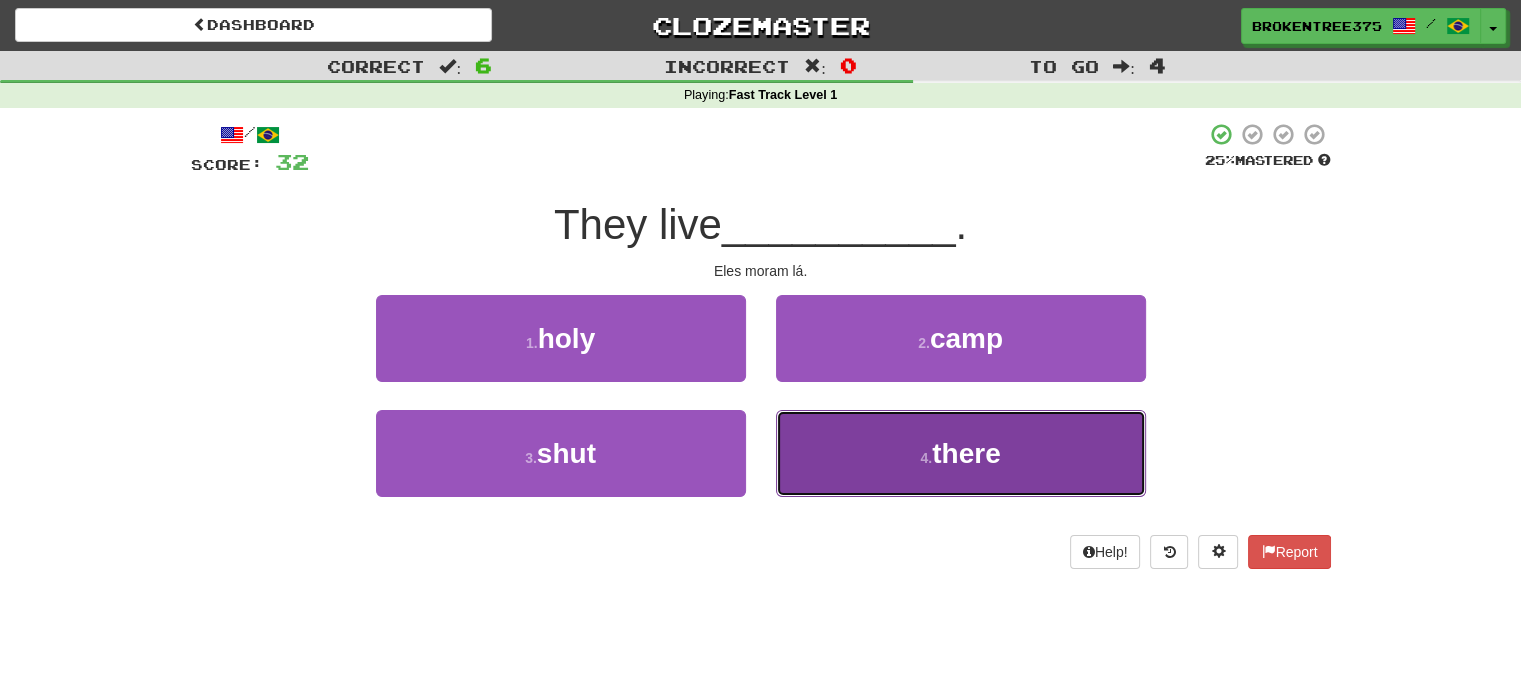 click on "4 .  there" at bounding box center [961, 453] 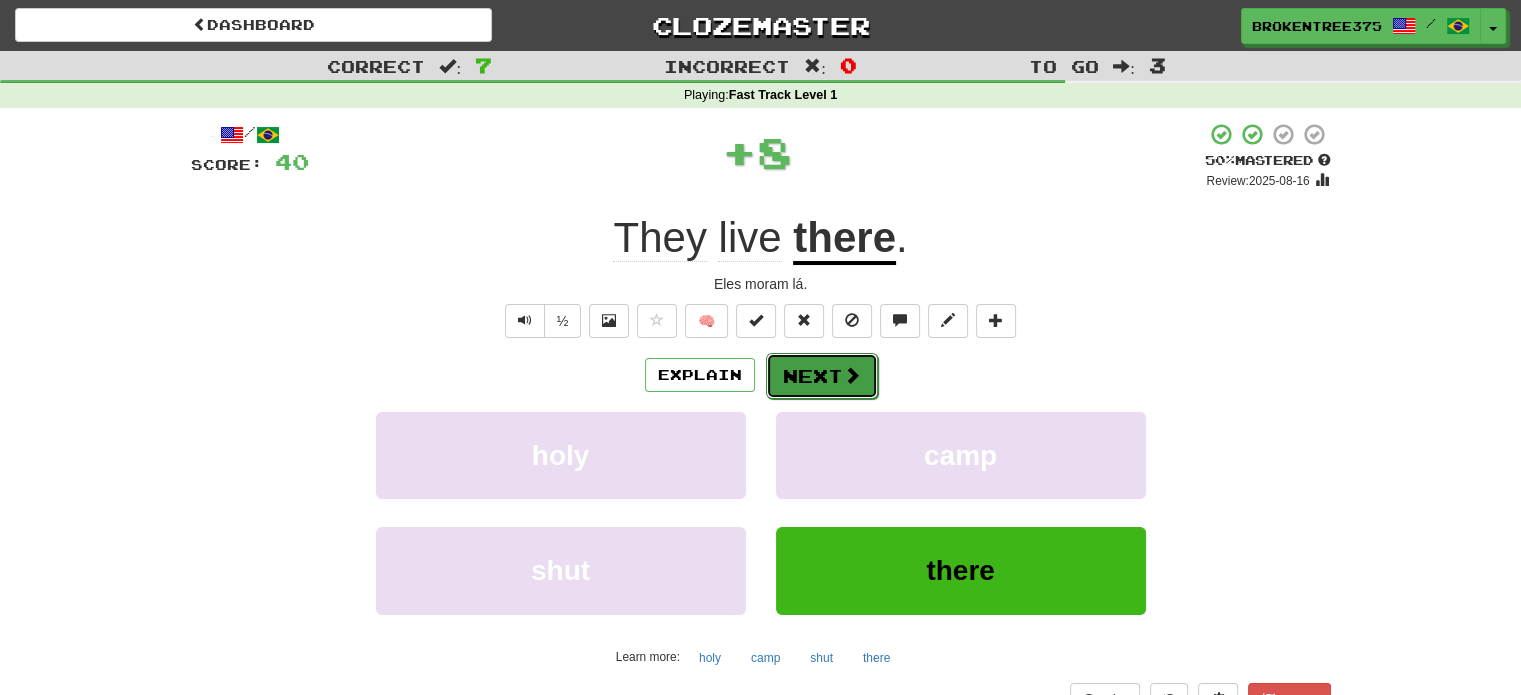 click on "Next" at bounding box center [822, 376] 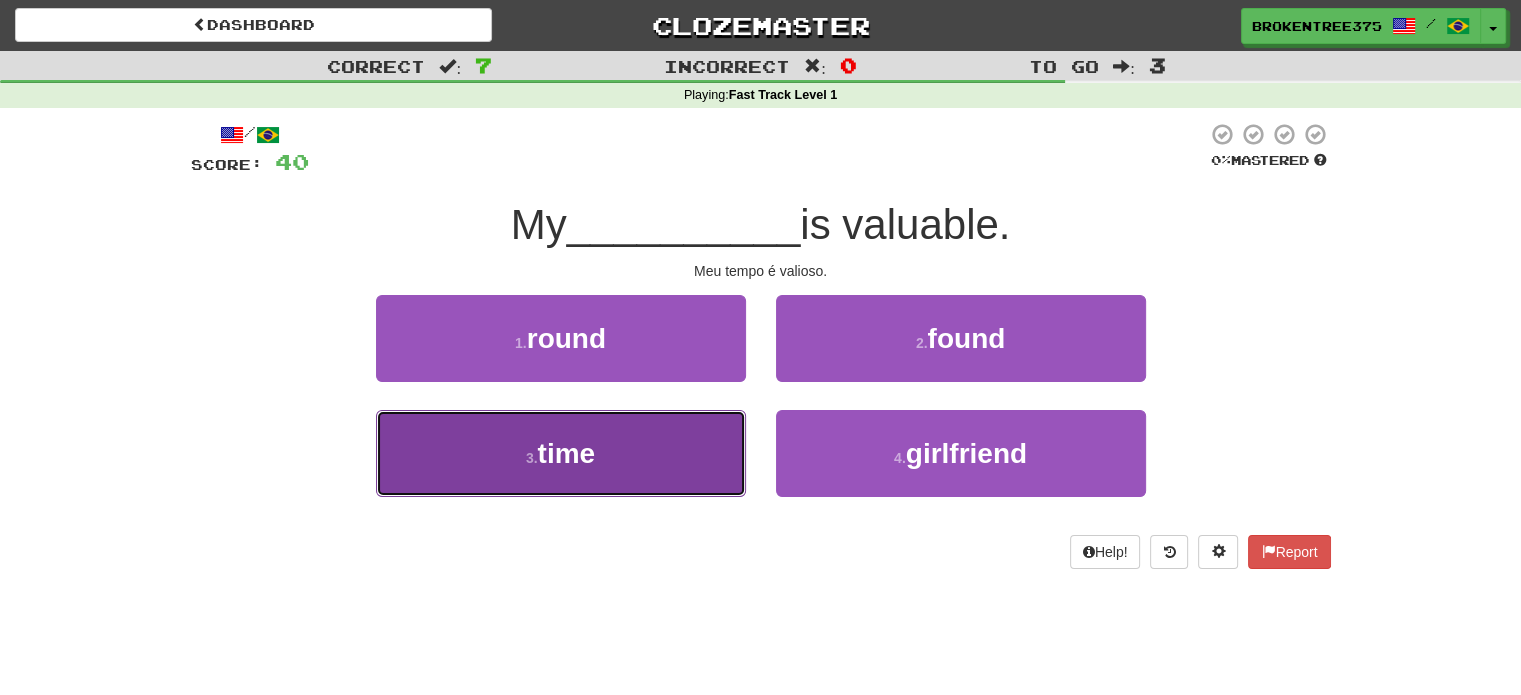 click on "3 .  time" at bounding box center (561, 453) 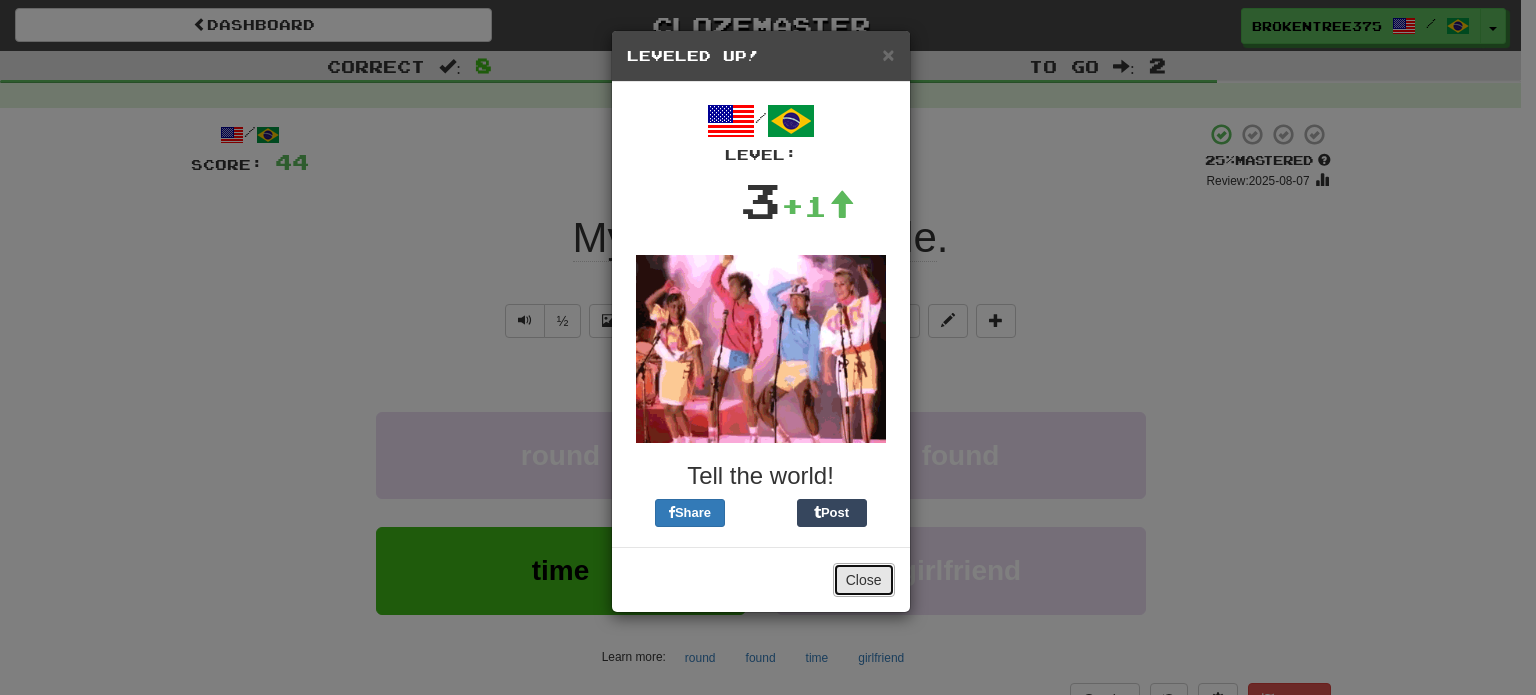 click on "Close" at bounding box center (864, 580) 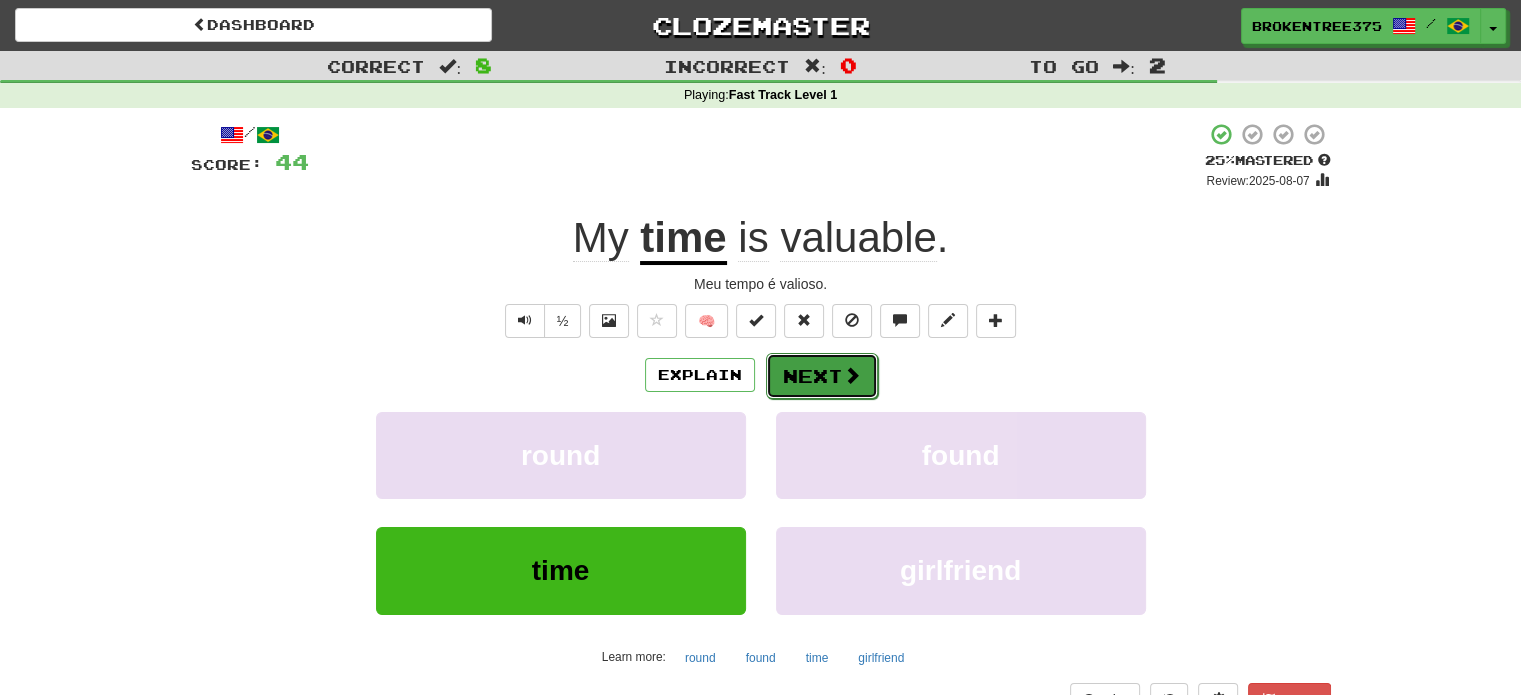 click on "Next" at bounding box center (822, 376) 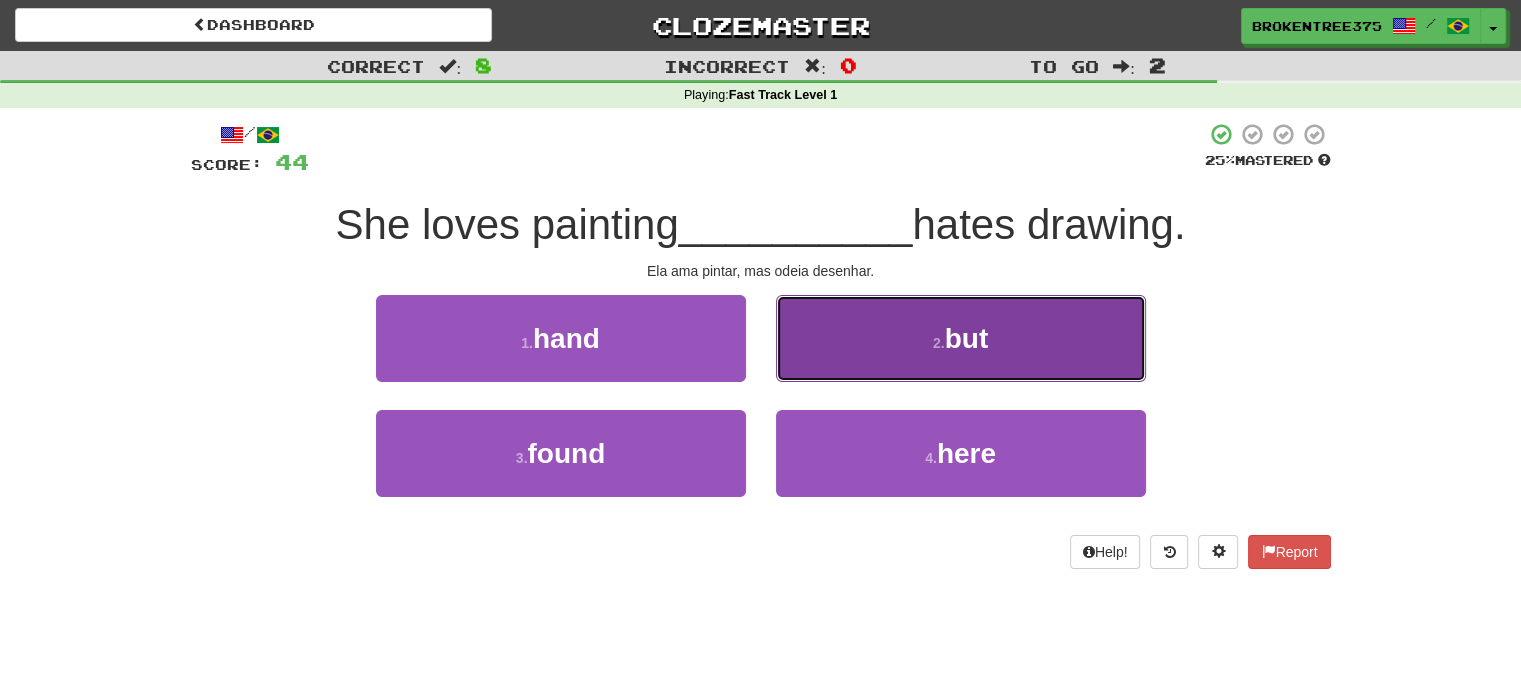 click on "2 .  but" at bounding box center (961, 338) 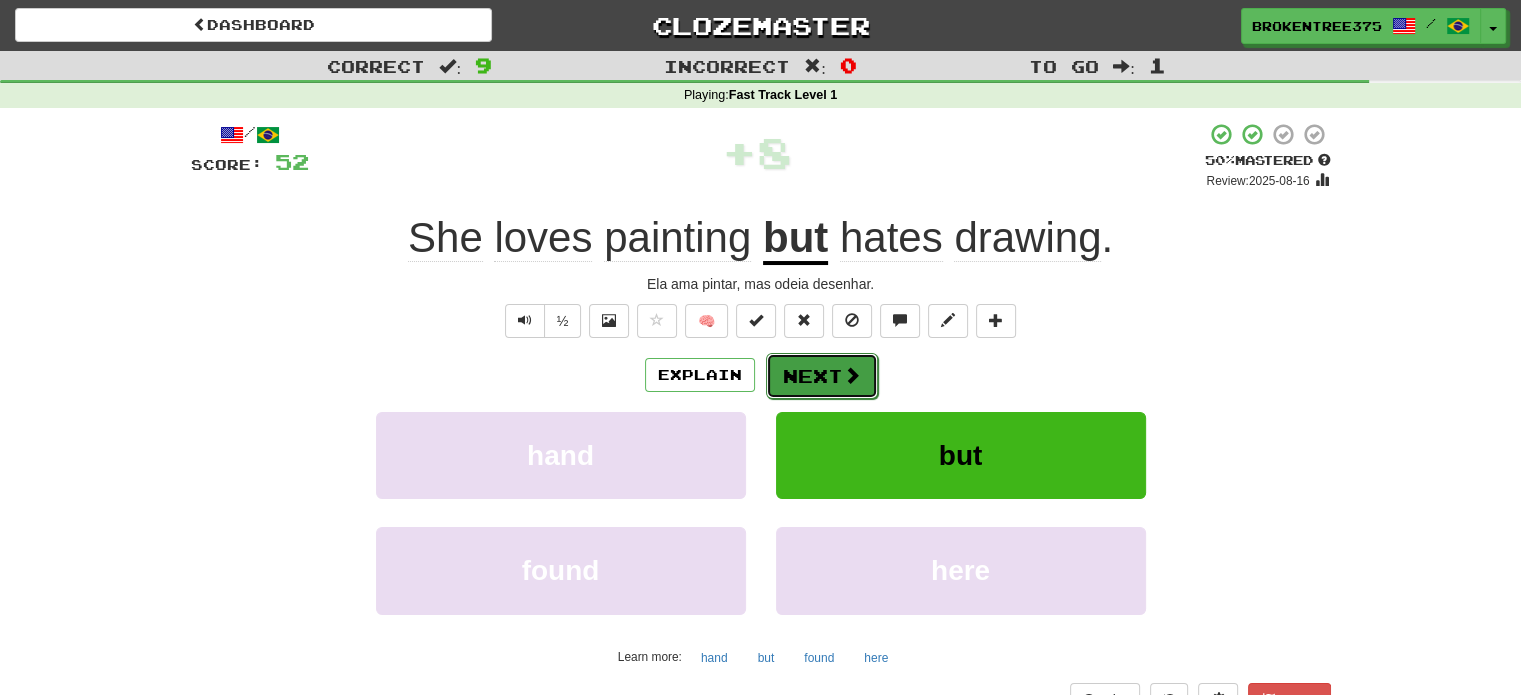 click on "Next" at bounding box center (822, 376) 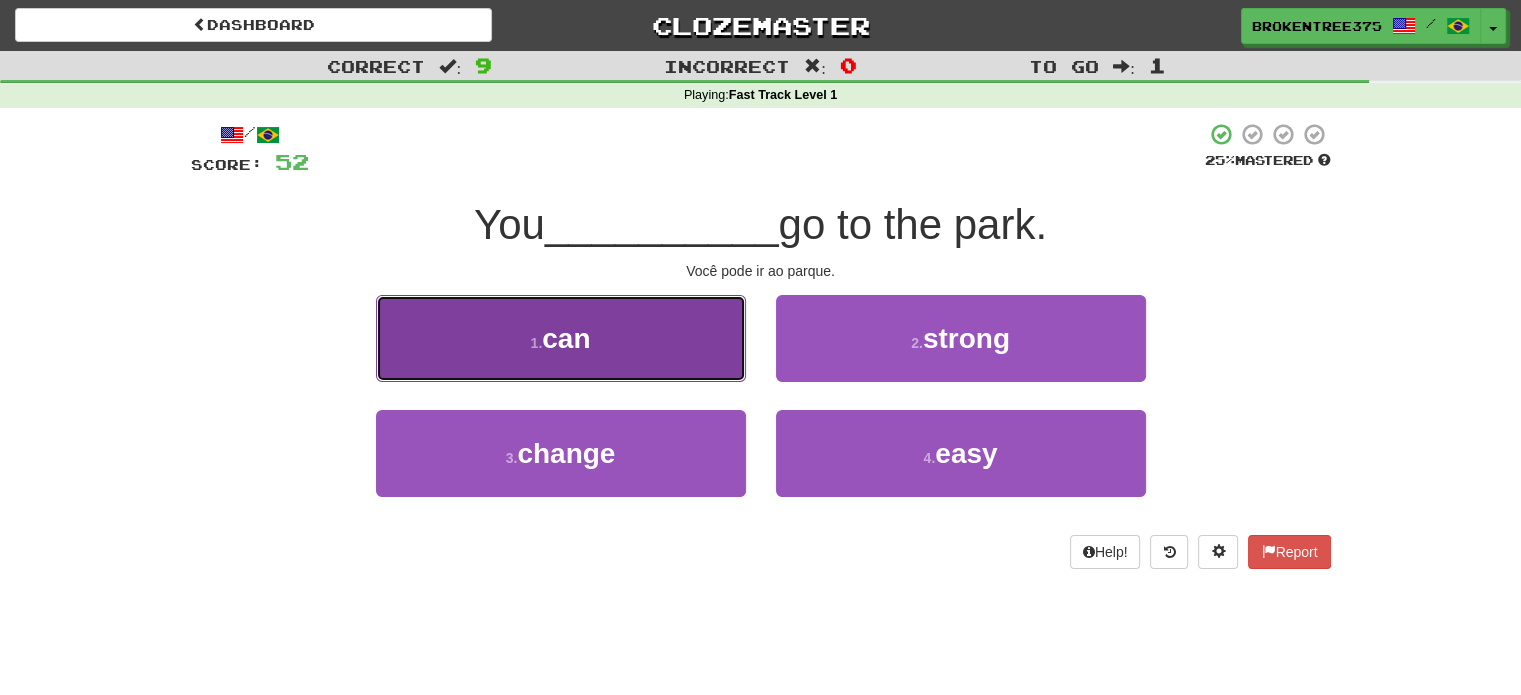 click on "1 .  can" at bounding box center [561, 338] 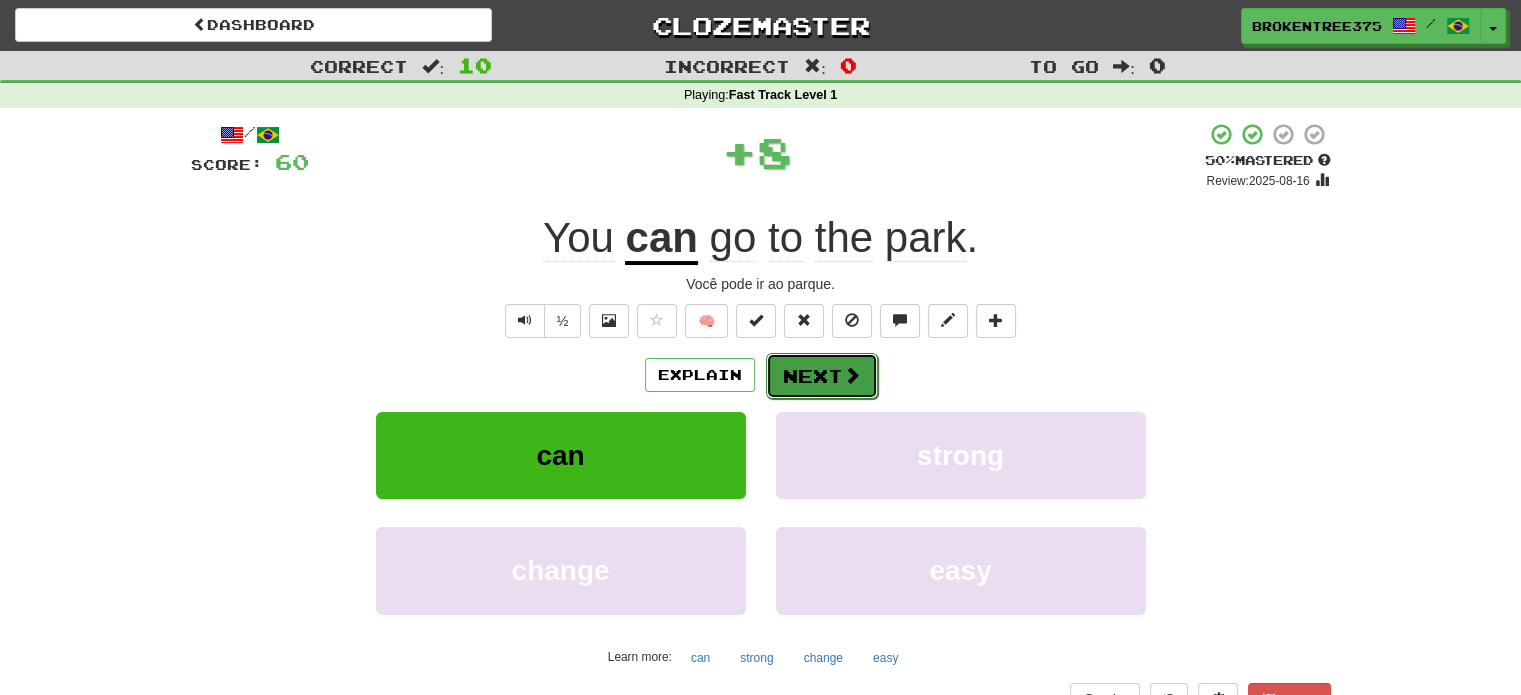 click on "Next" at bounding box center [822, 376] 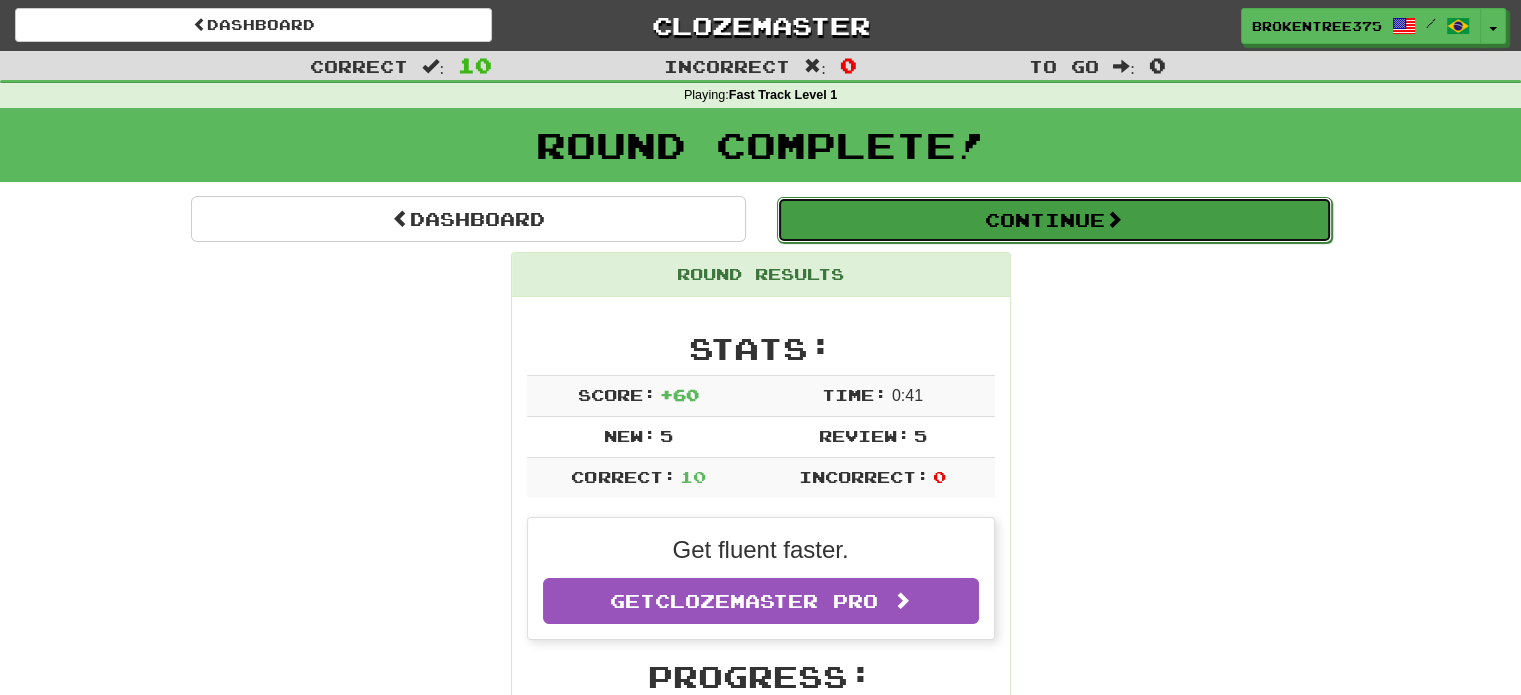 click on "Continue" at bounding box center (1054, 220) 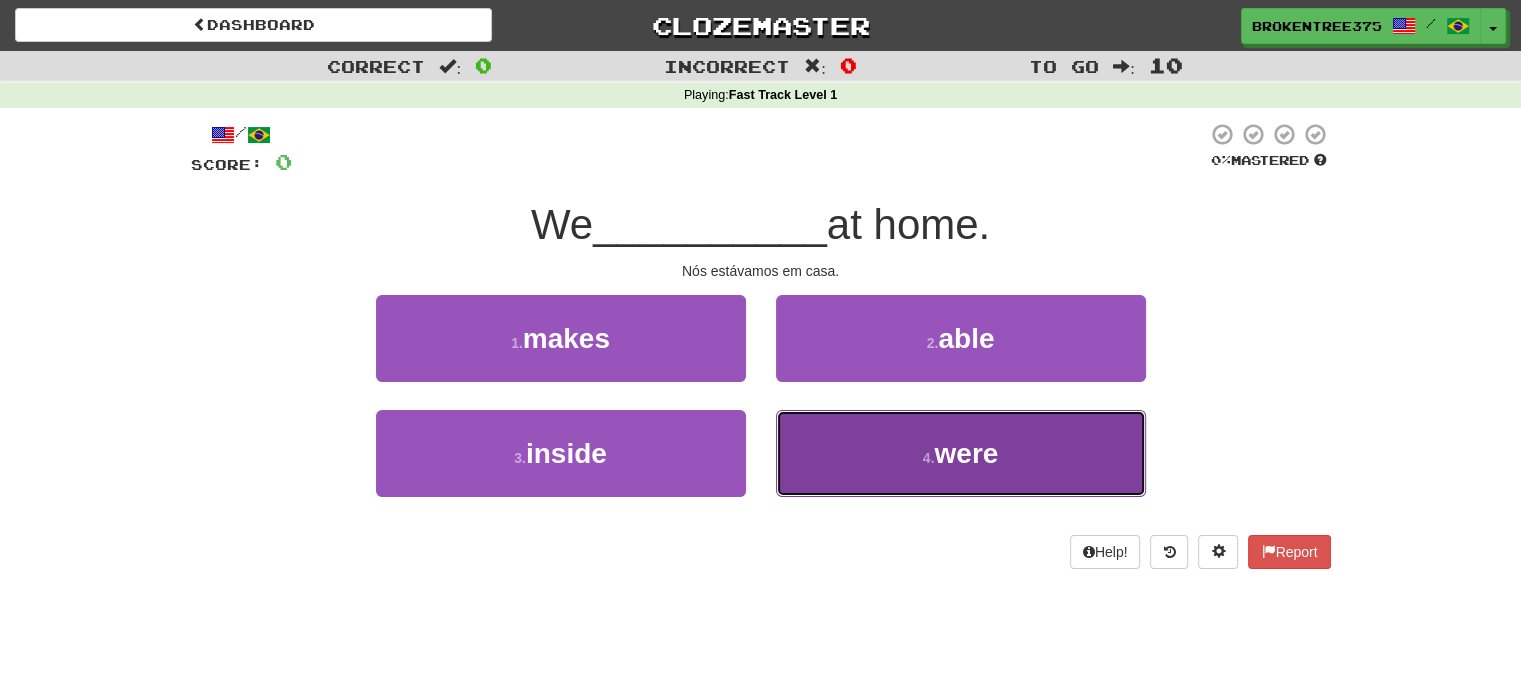 click on "were" at bounding box center [966, 453] 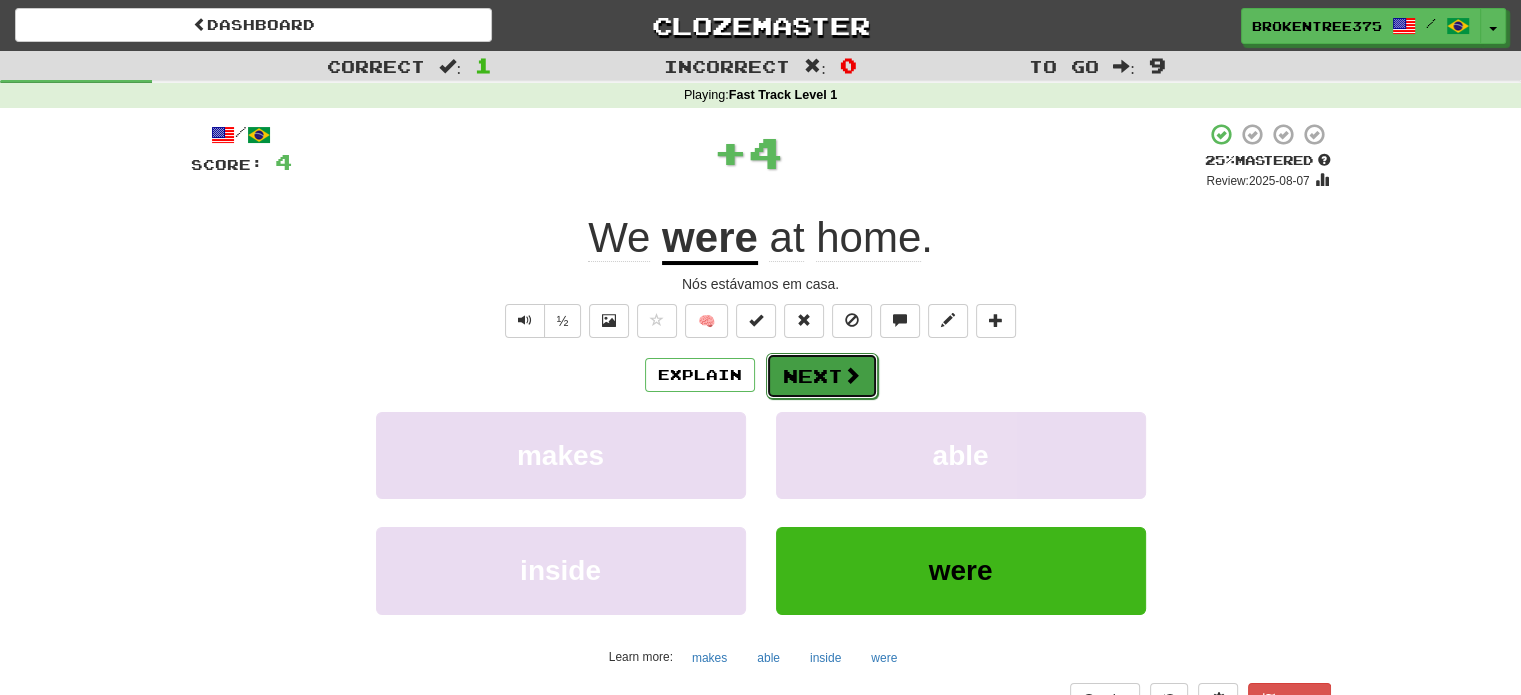 click on "Next" at bounding box center [822, 376] 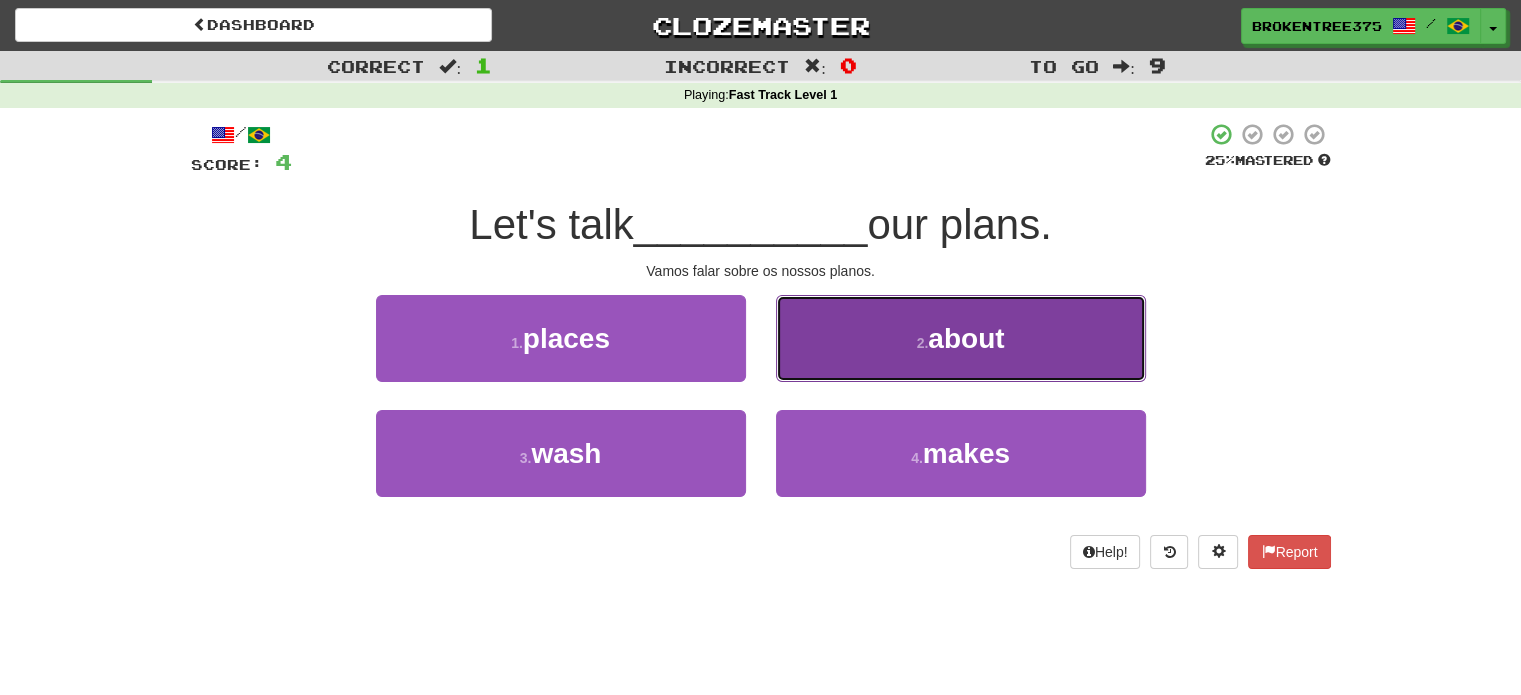 click on "2 .  about" at bounding box center (961, 338) 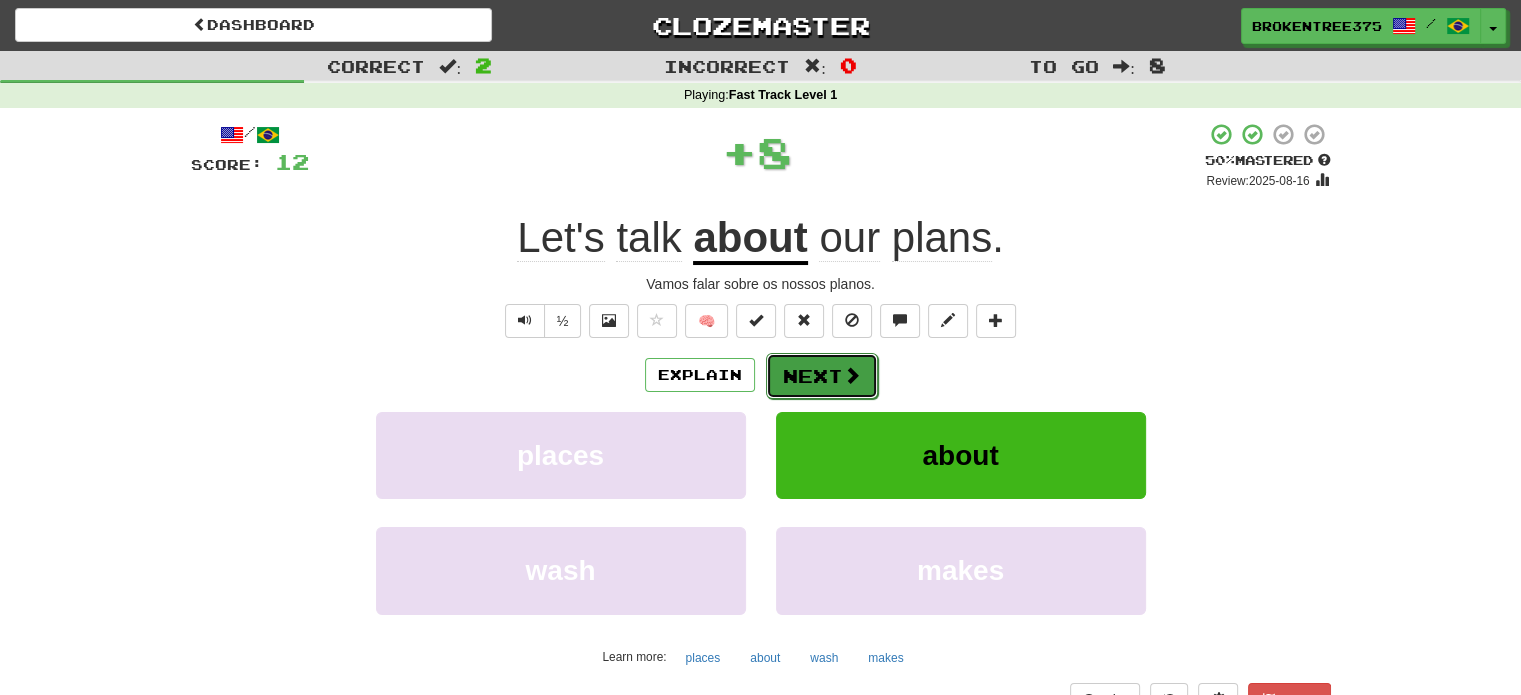 click on "Next" at bounding box center [822, 376] 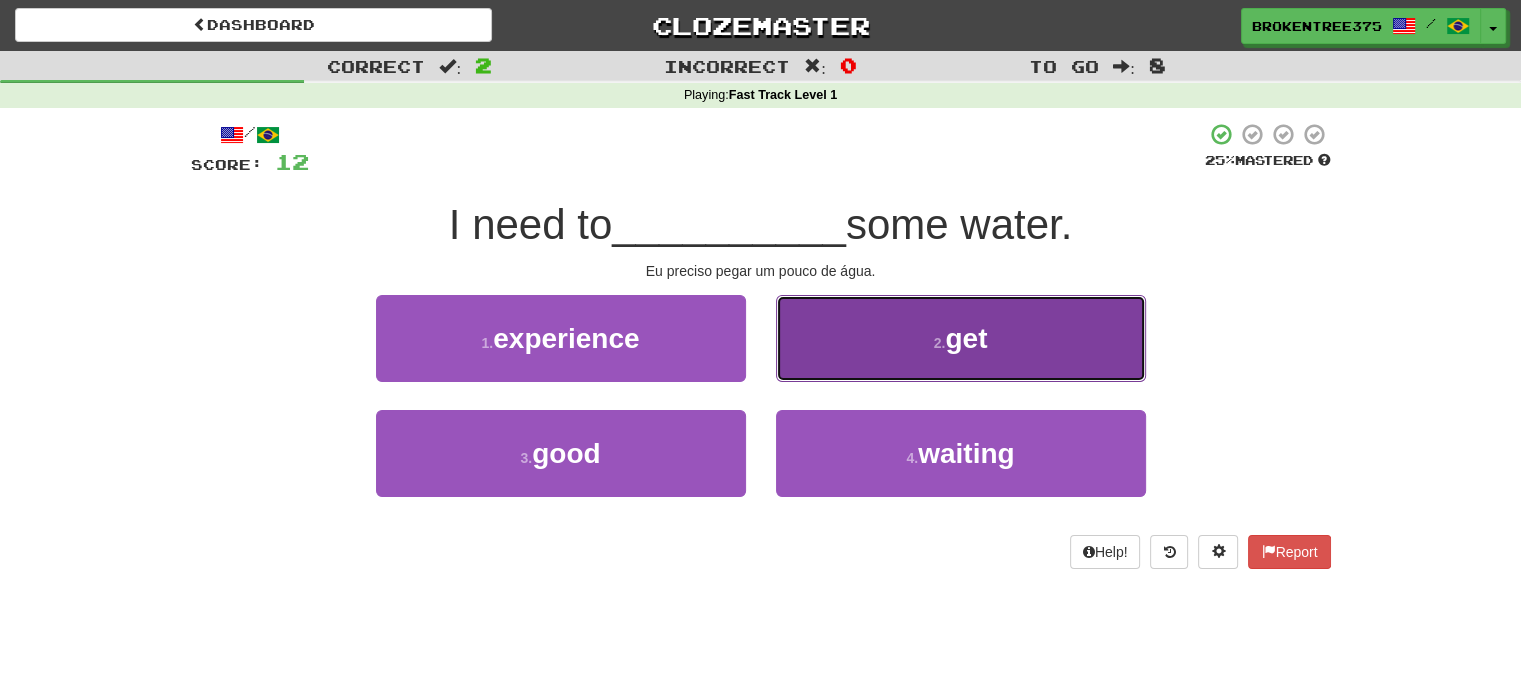 click on "2 .  get" at bounding box center [961, 338] 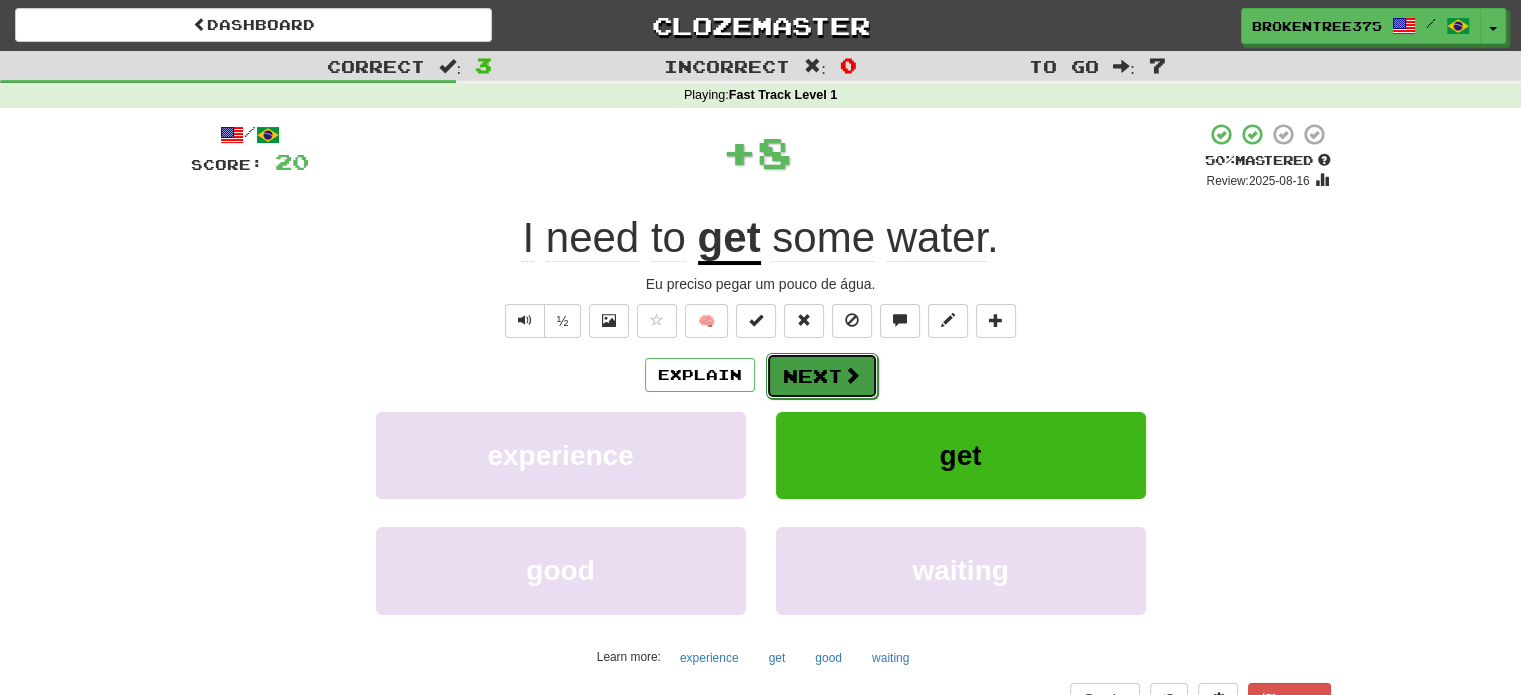 click on "Next" at bounding box center [822, 376] 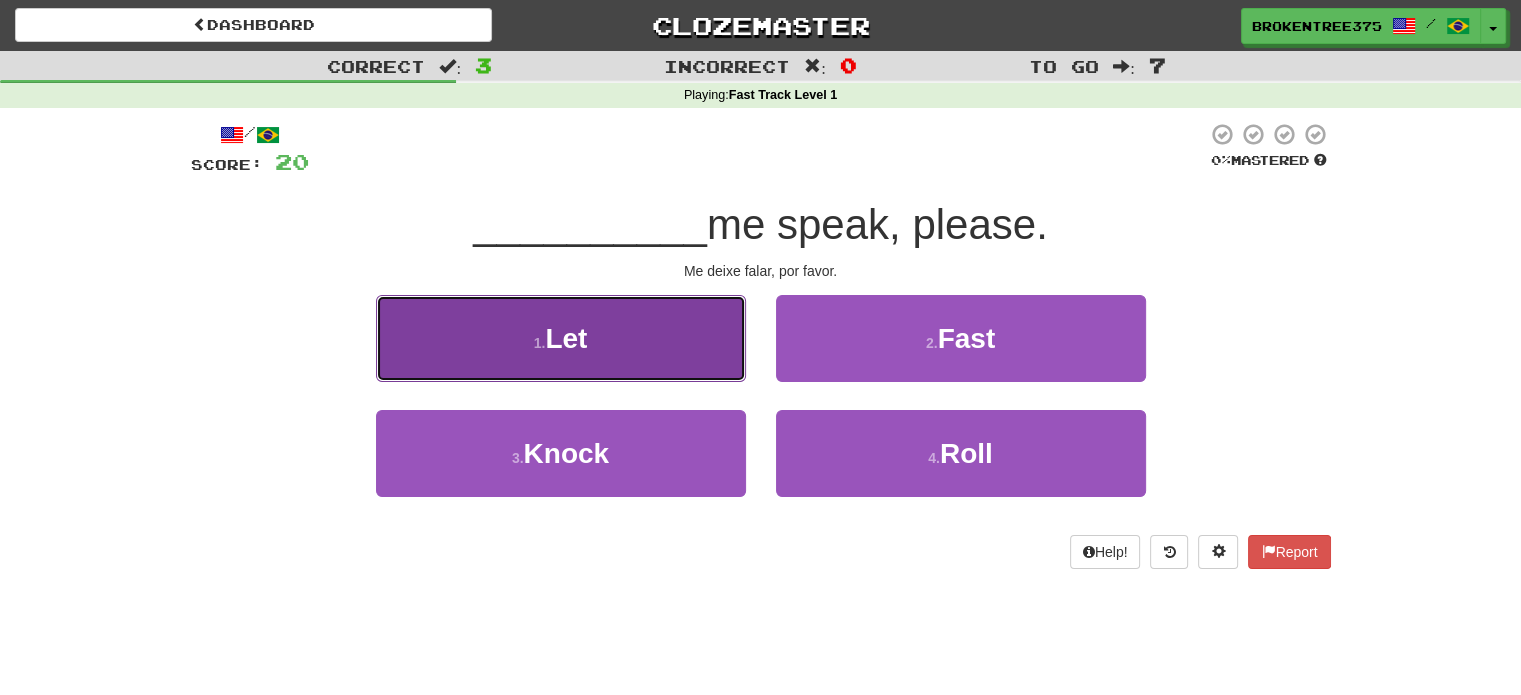 click on "1 .  Let" at bounding box center [561, 338] 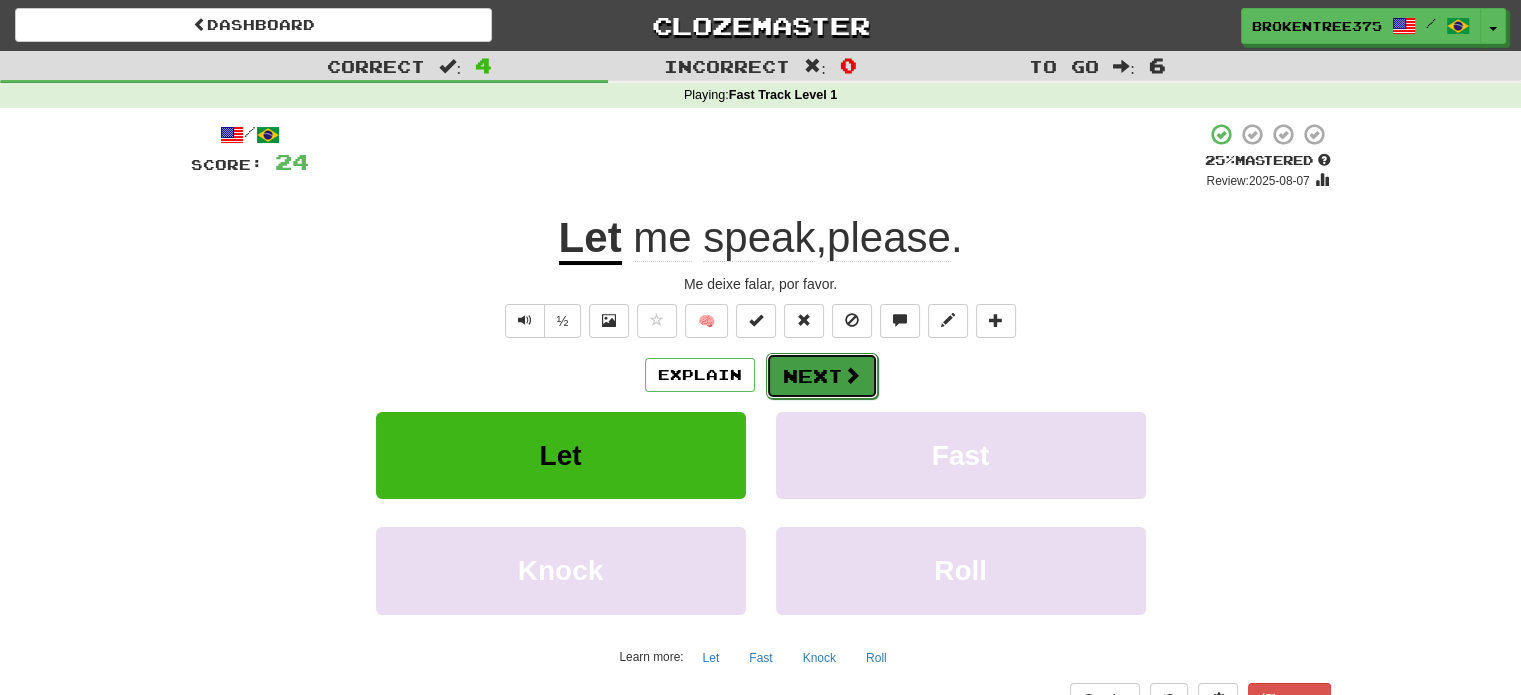 click on "Next" at bounding box center (822, 376) 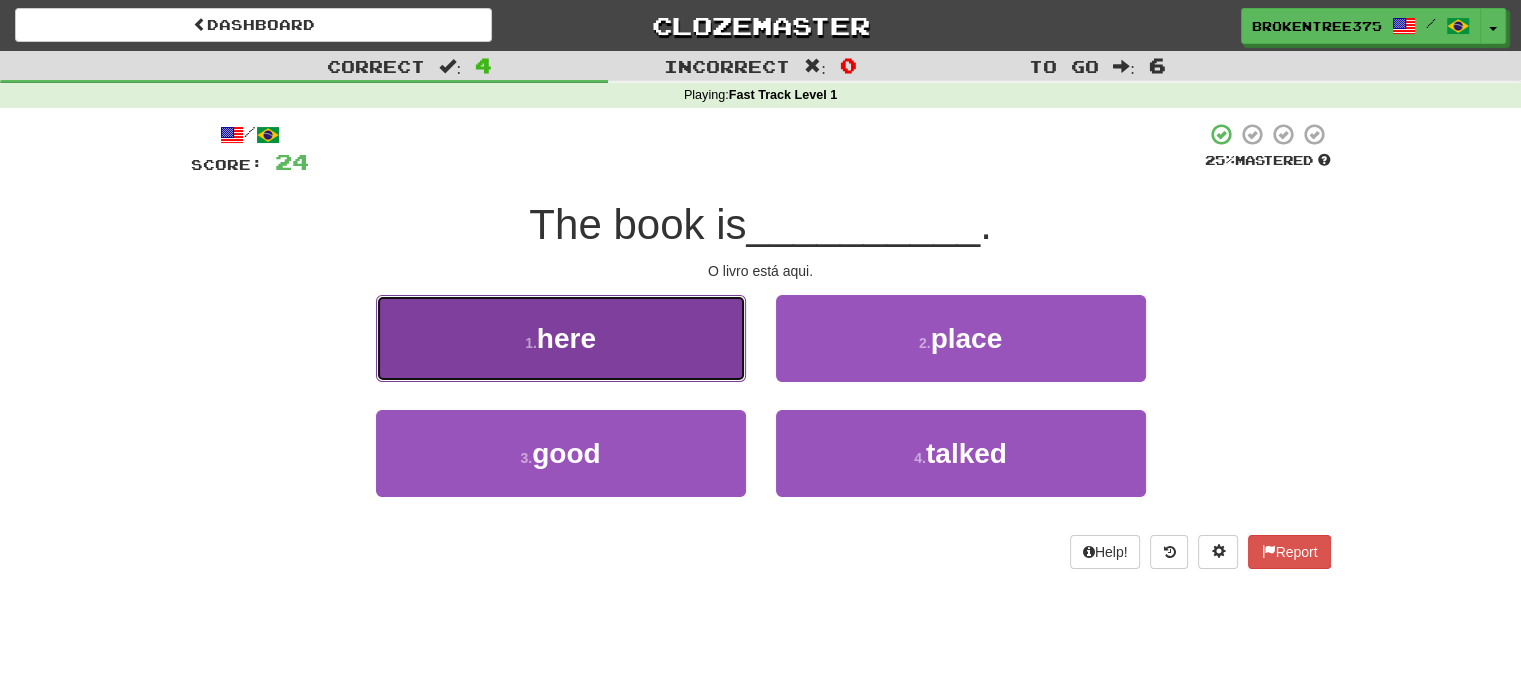 click on "1 .  here" at bounding box center (561, 338) 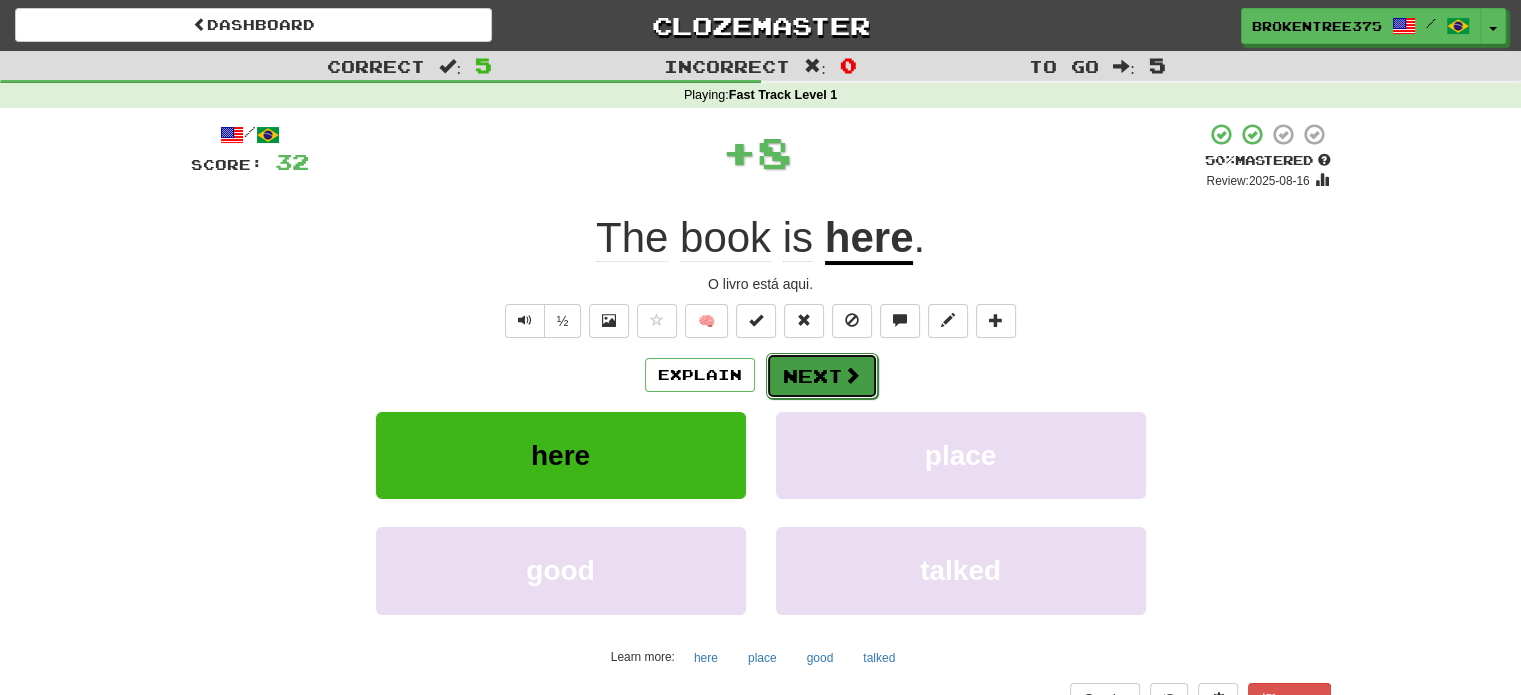 click on "Next" at bounding box center (822, 376) 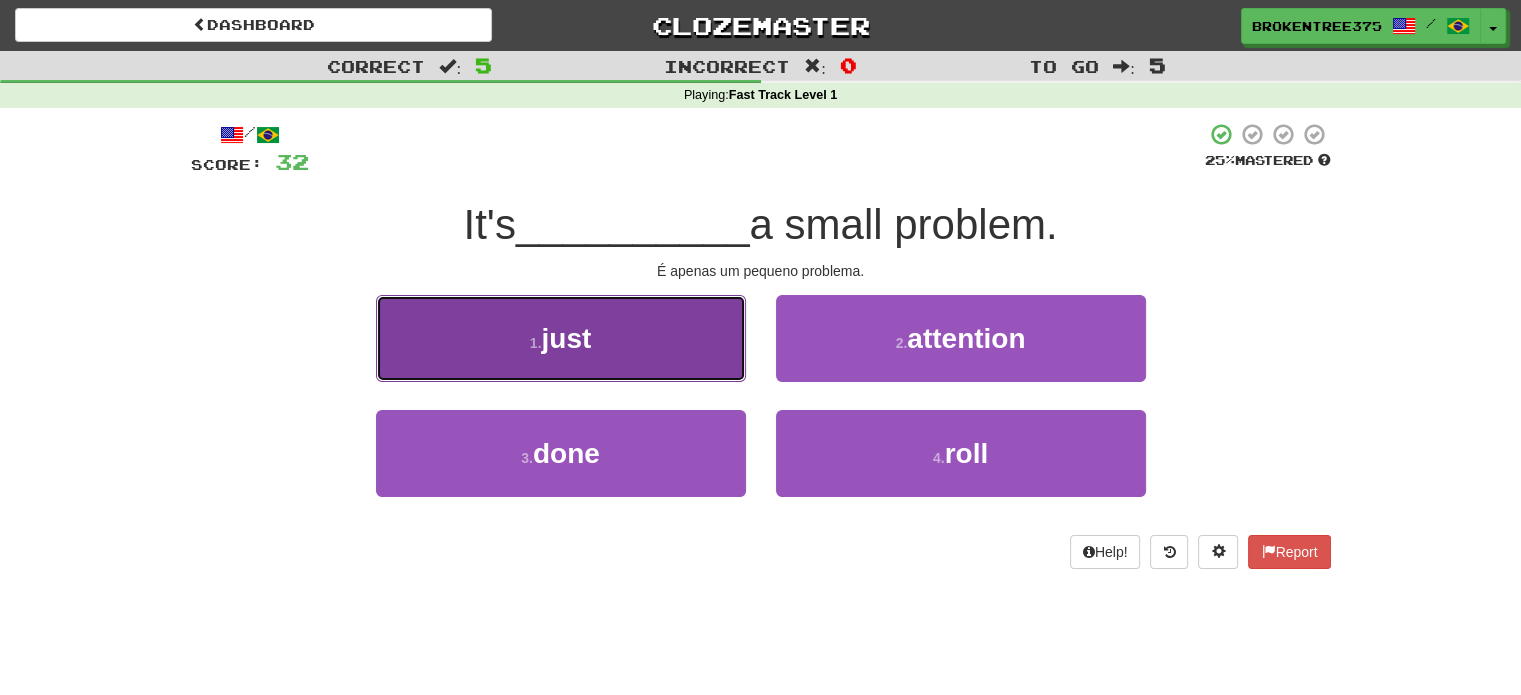click on "1 .  just" at bounding box center (561, 338) 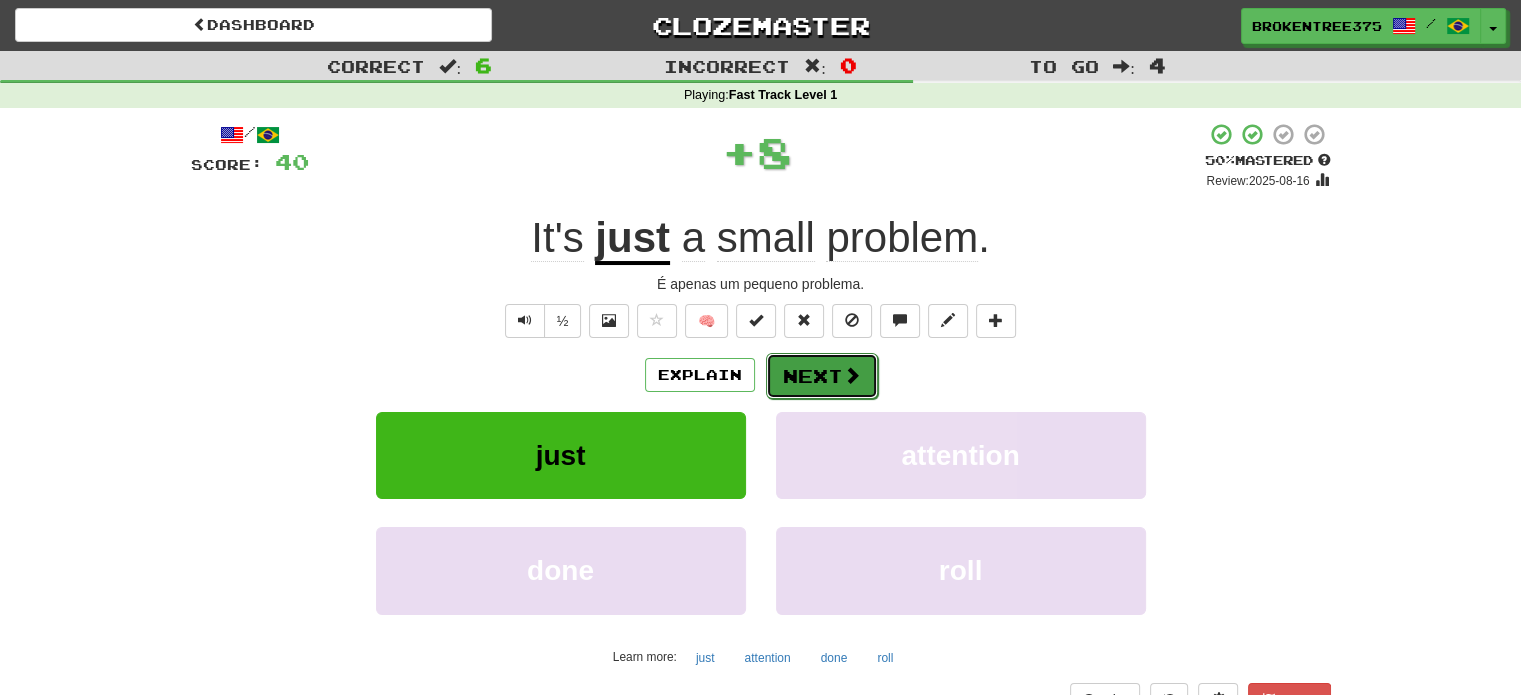 click on "Next" at bounding box center [822, 376] 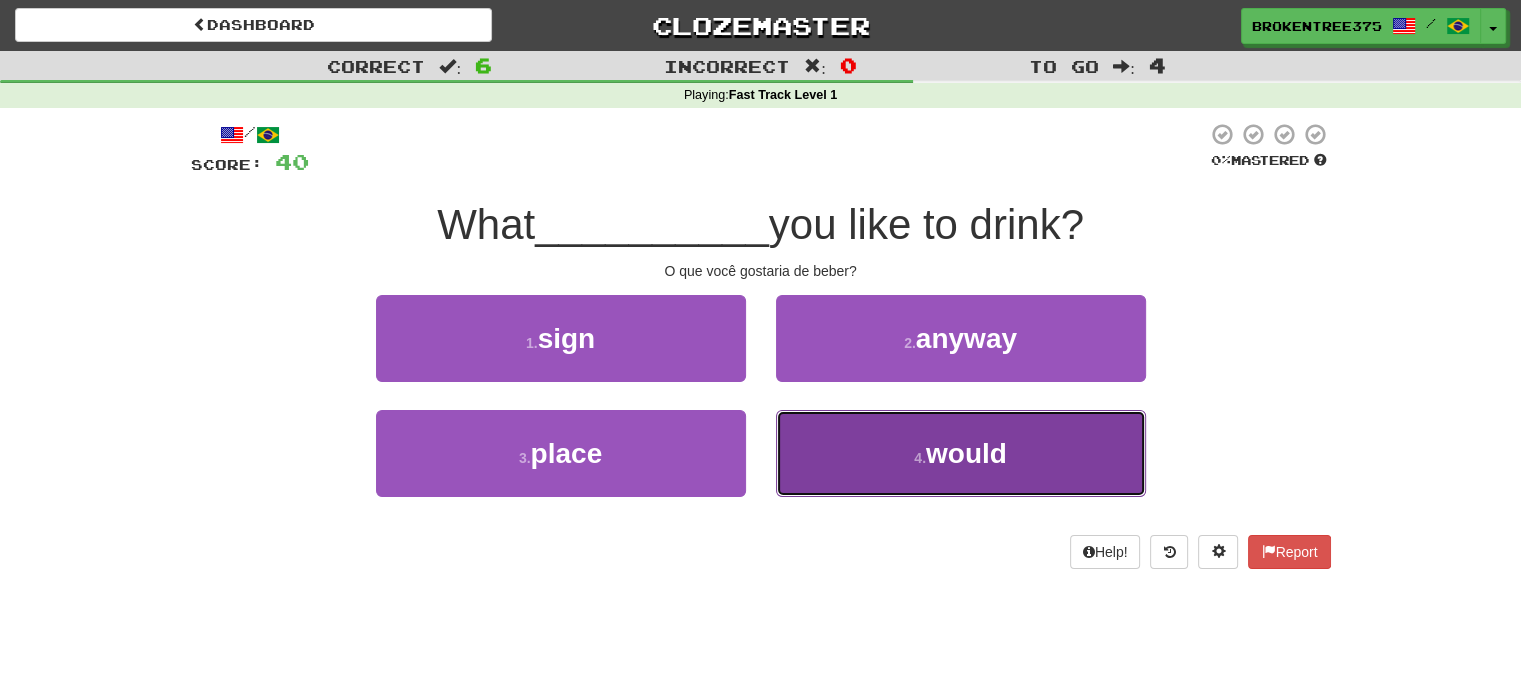 click on "4 .  would" at bounding box center (961, 453) 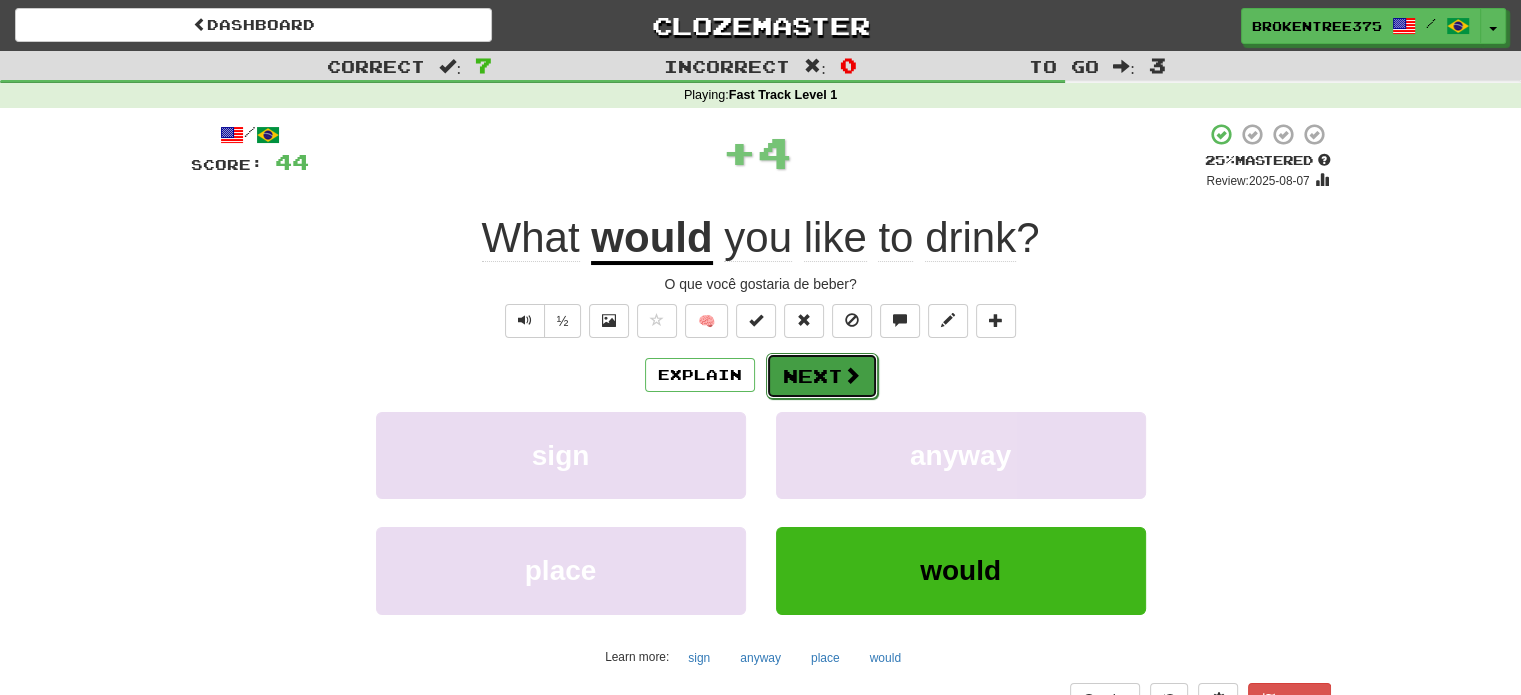click on "Next" at bounding box center [822, 376] 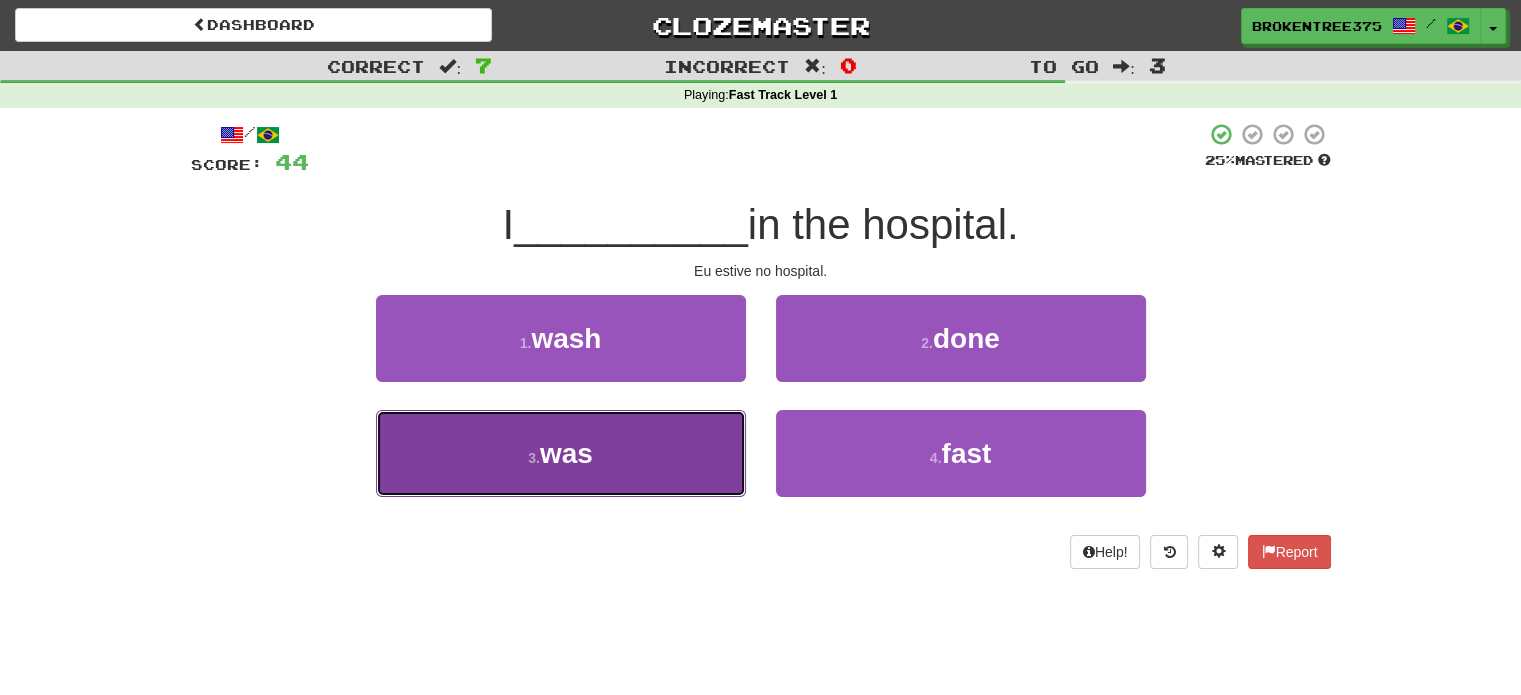 click on "3 .  was" at bounding box center (561, 453) 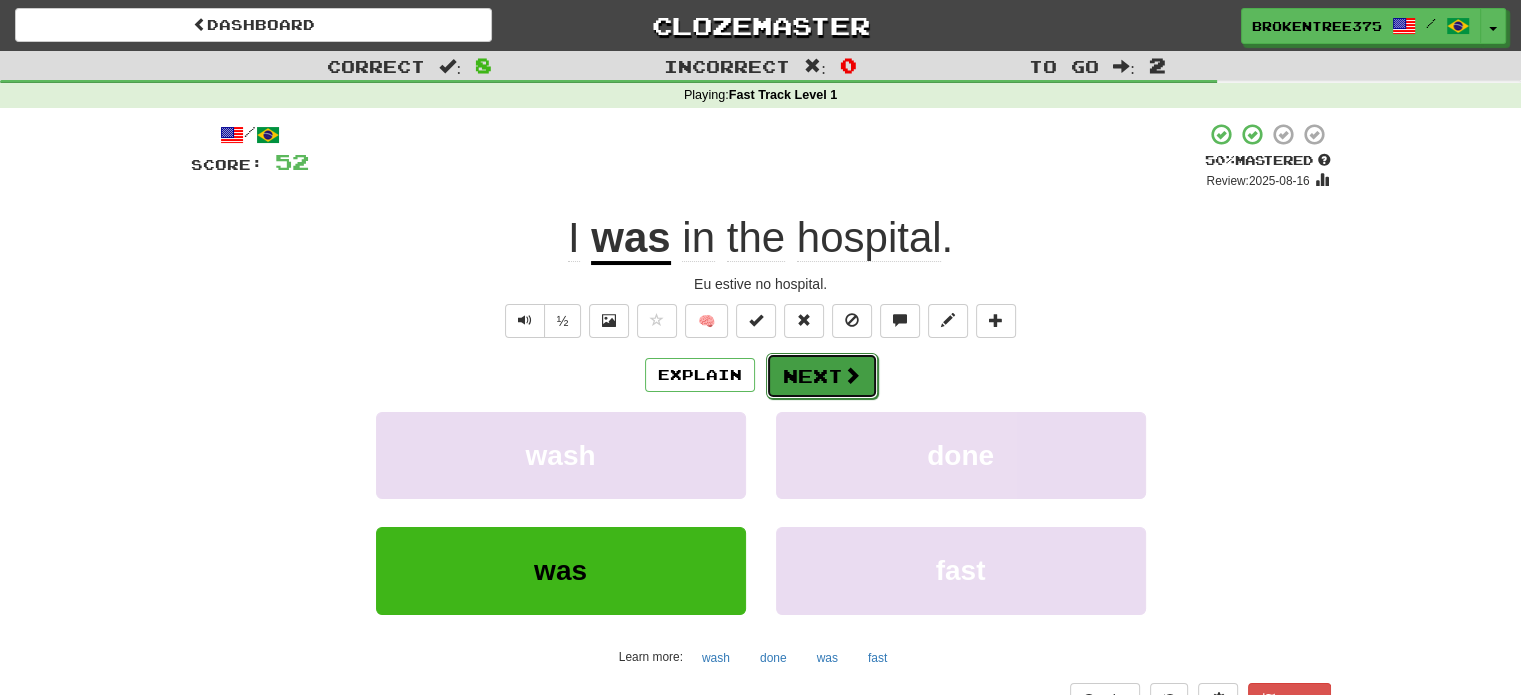 click on "Next" at bounding box center (822, 376) 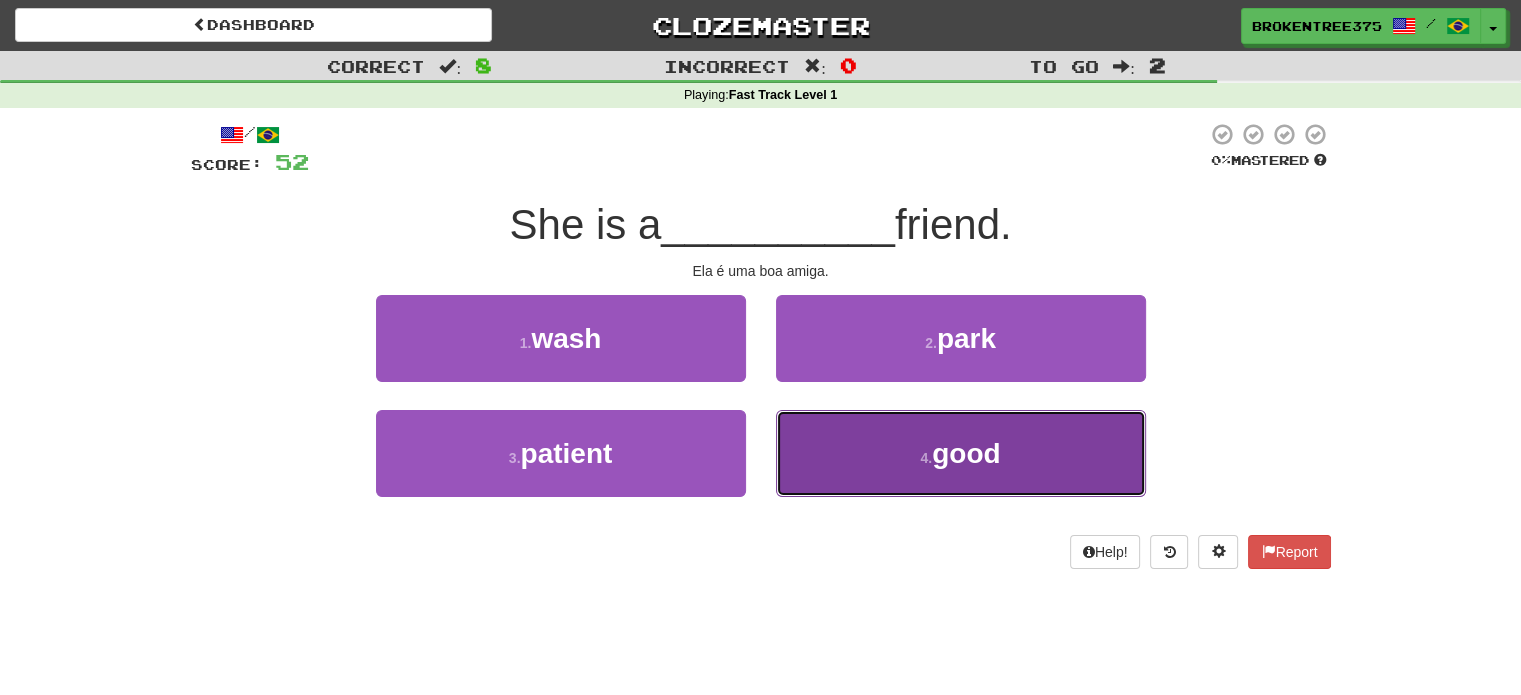 click on "4 .  good" at bounding box center (961, 453) 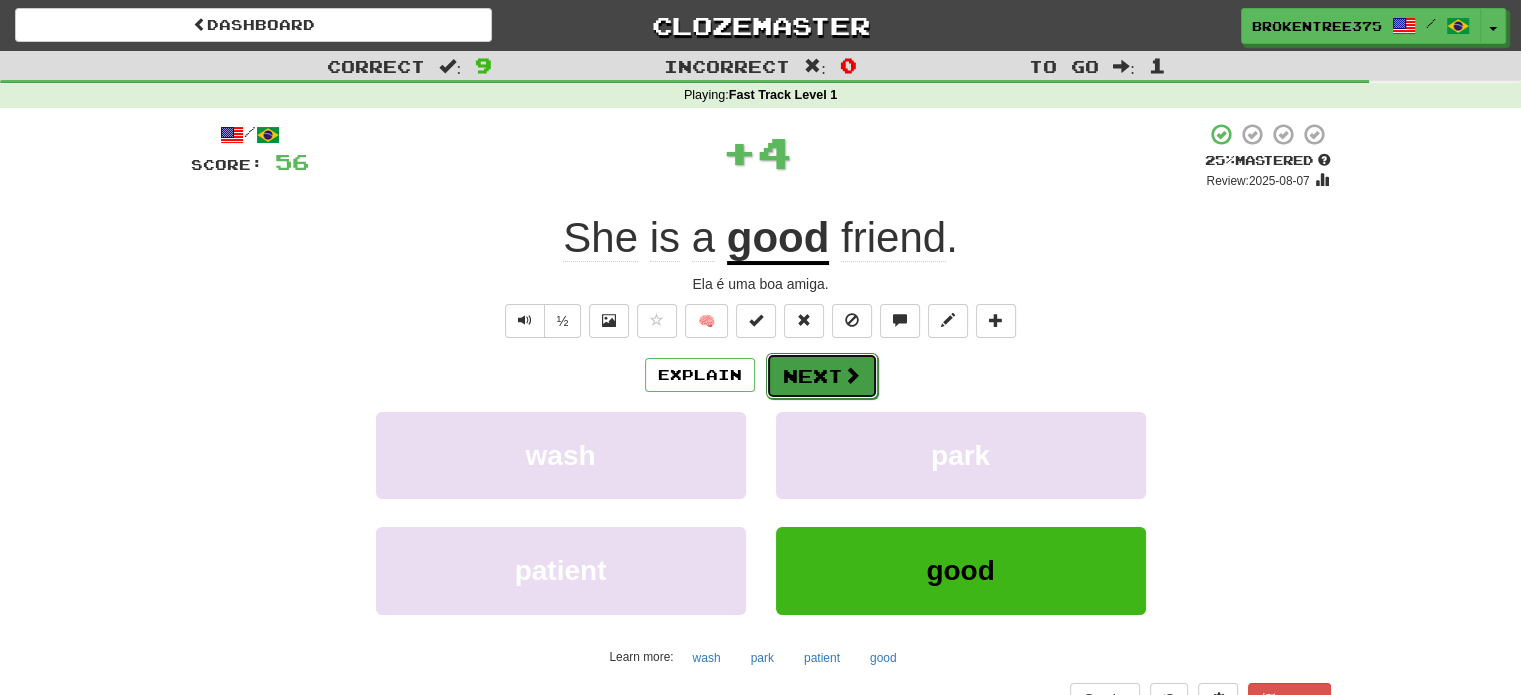 click on "Next" at bounding box center (822, 376) 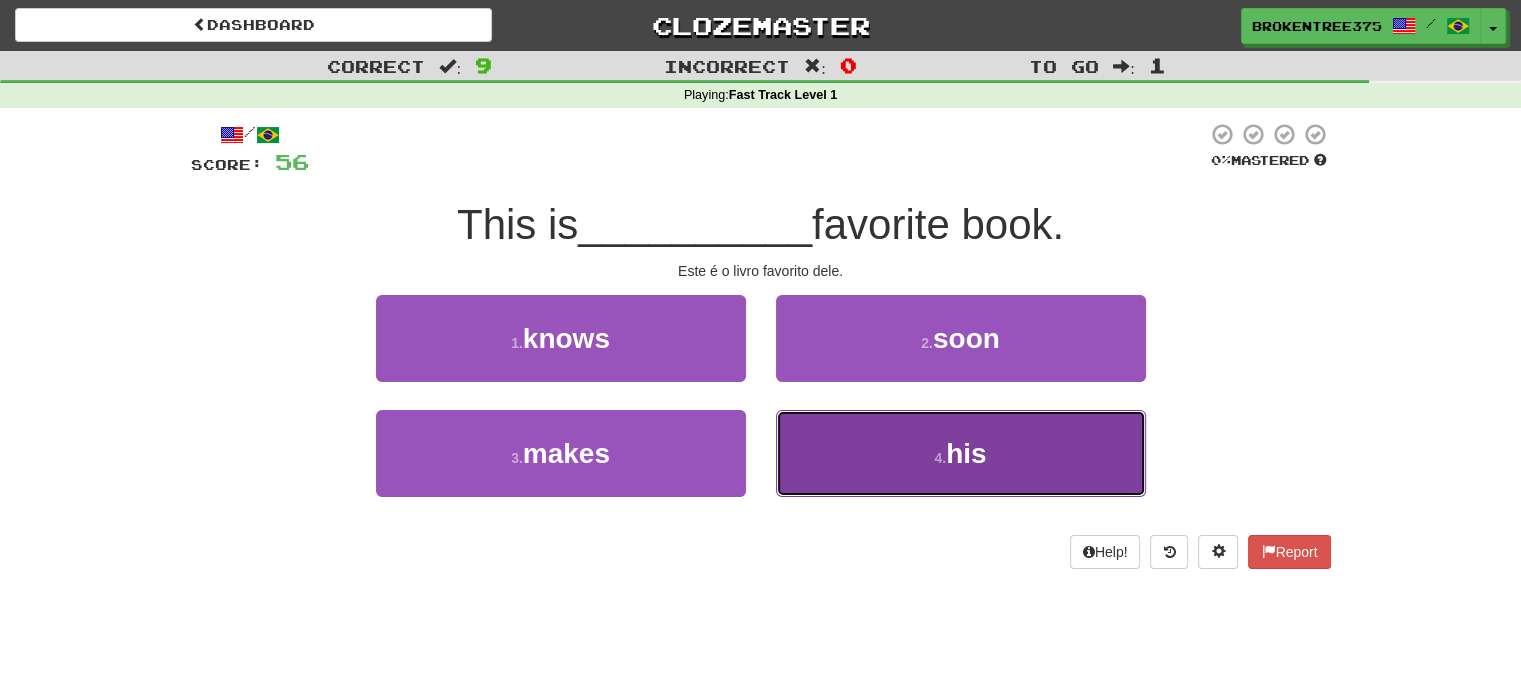 click on "4 .  his" at bounding box center (961, 453) 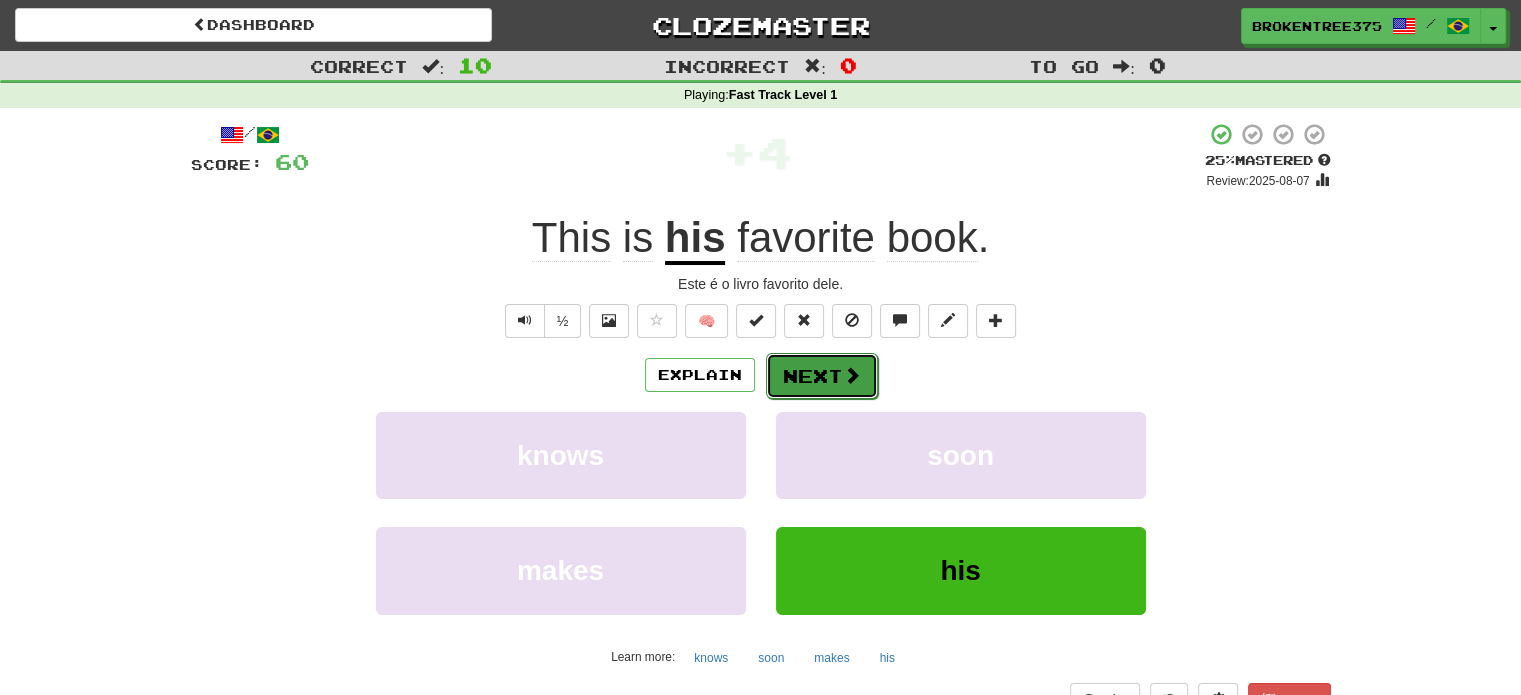 click on "Next" at bounding box center (822, 376) 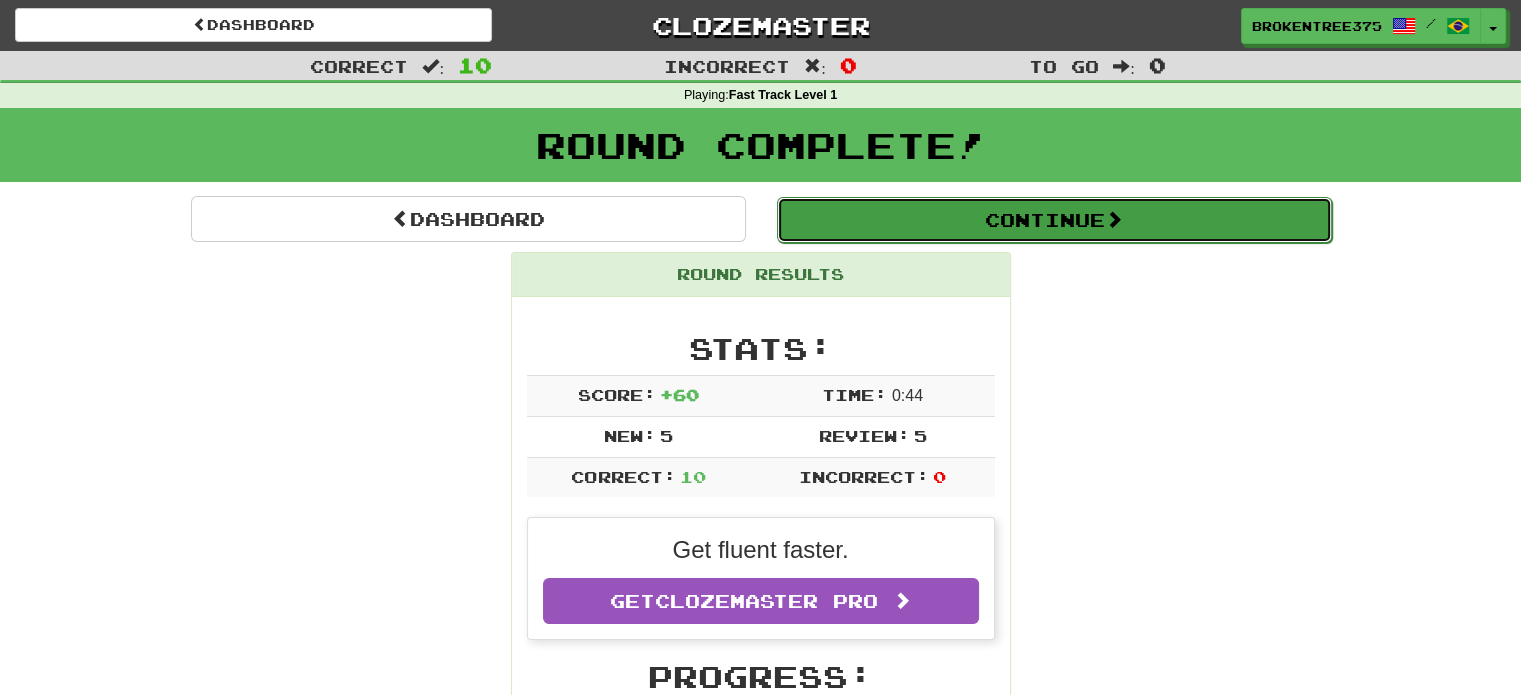 click on "Continue" at bounding box center (1054, 220) 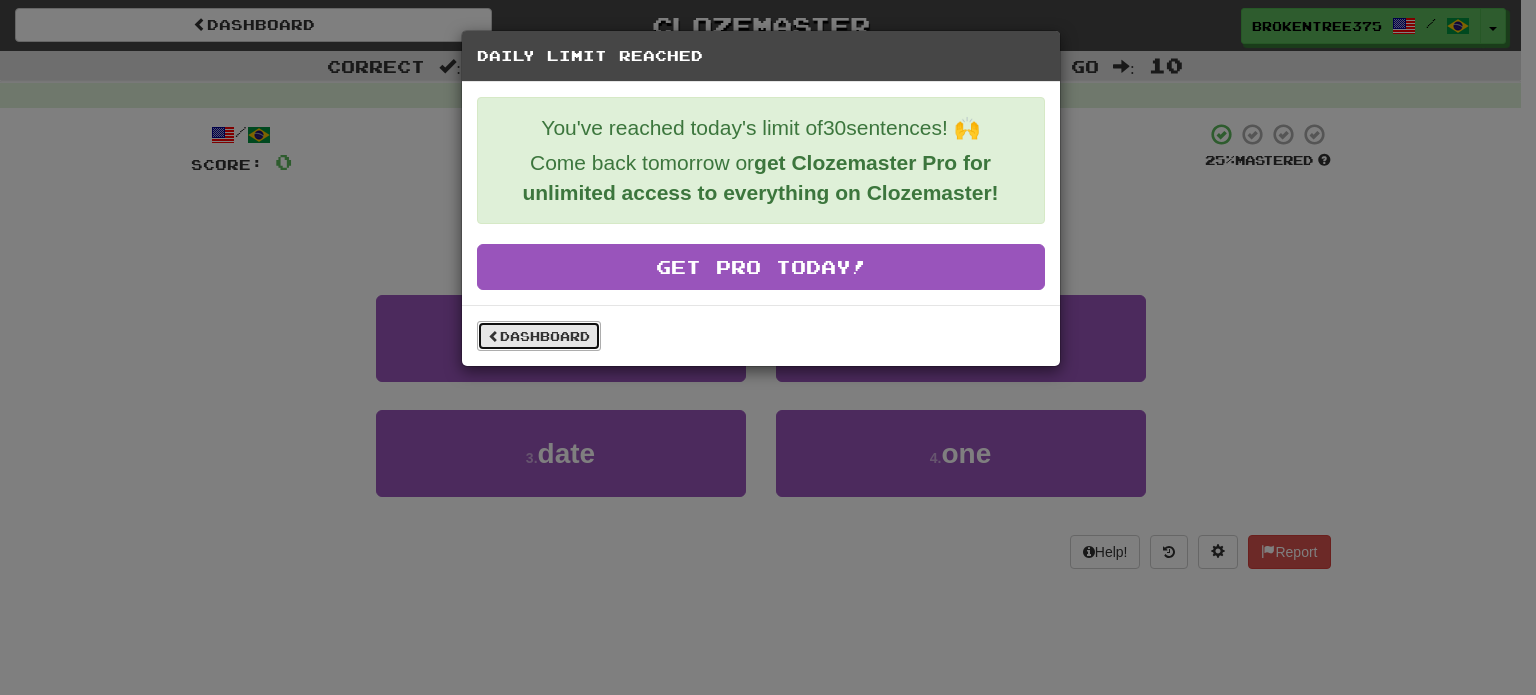 click on "Dashboard" at bounding box center [539, 336] 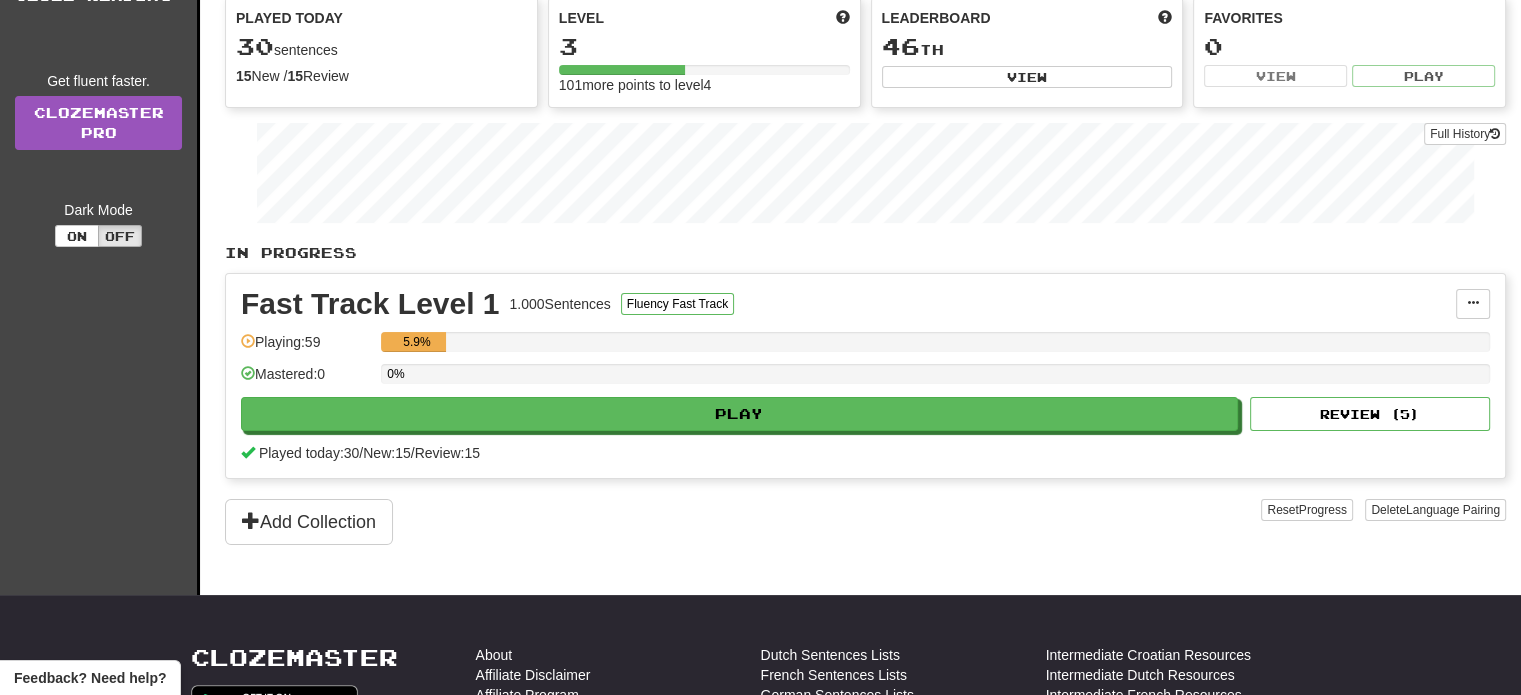 scroll, scrollTop: 200, scrollLeft: 0, axis: vertical 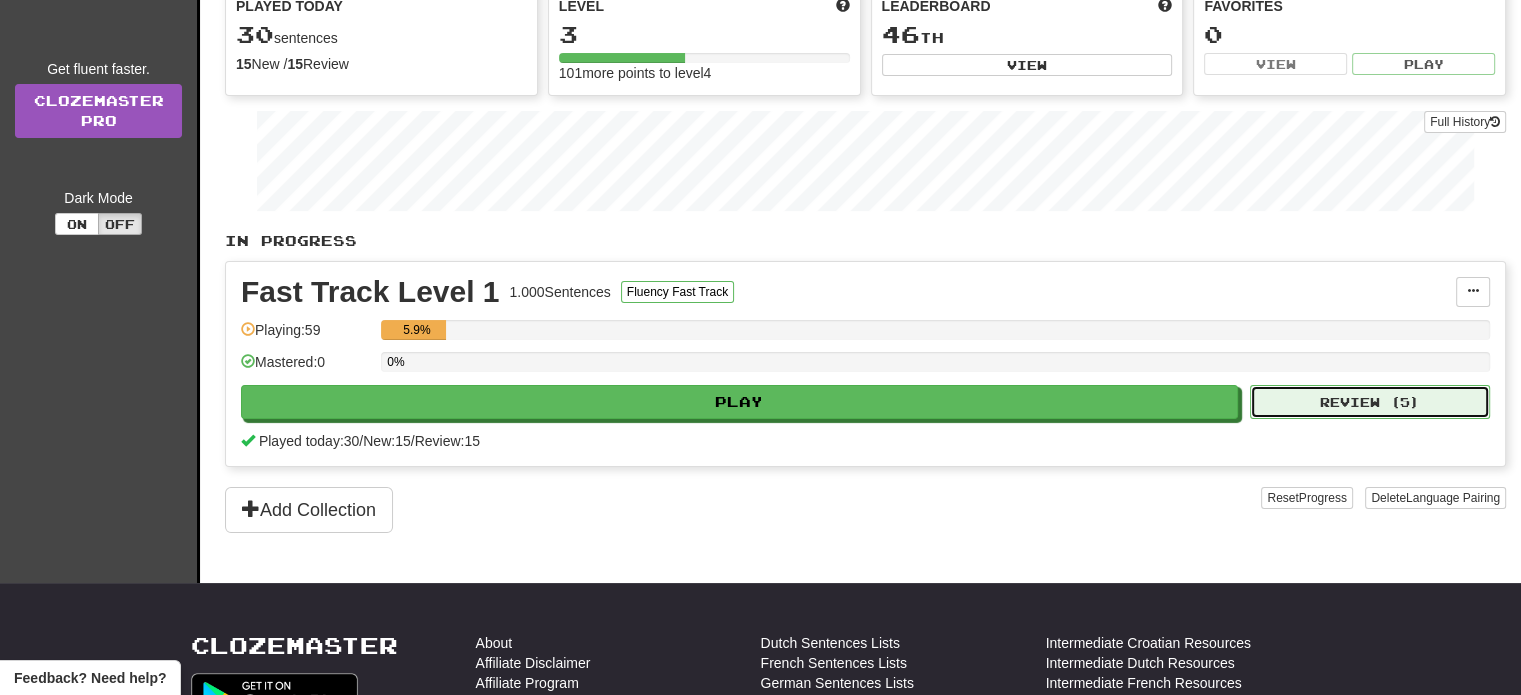click on "Review ( 5 )" at bounding box center [1370, 402] 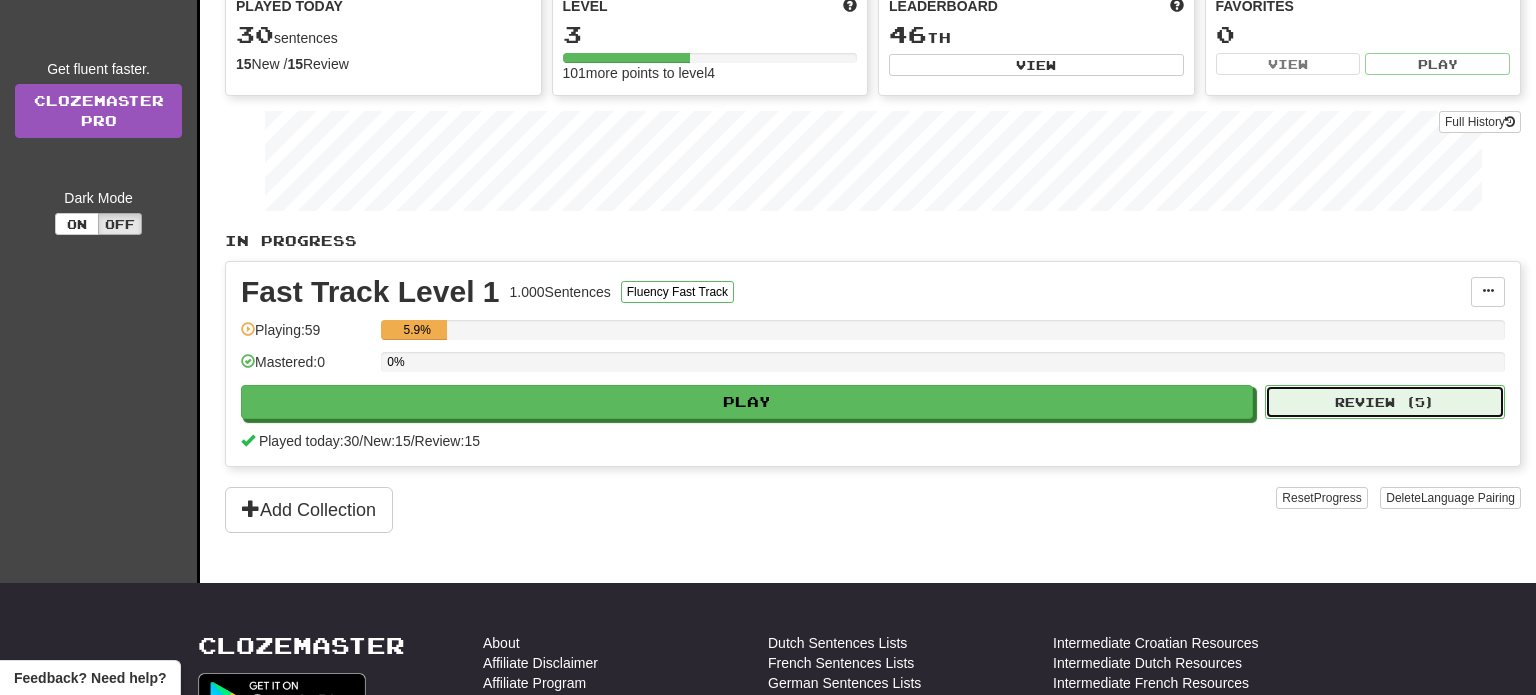 select on "**" 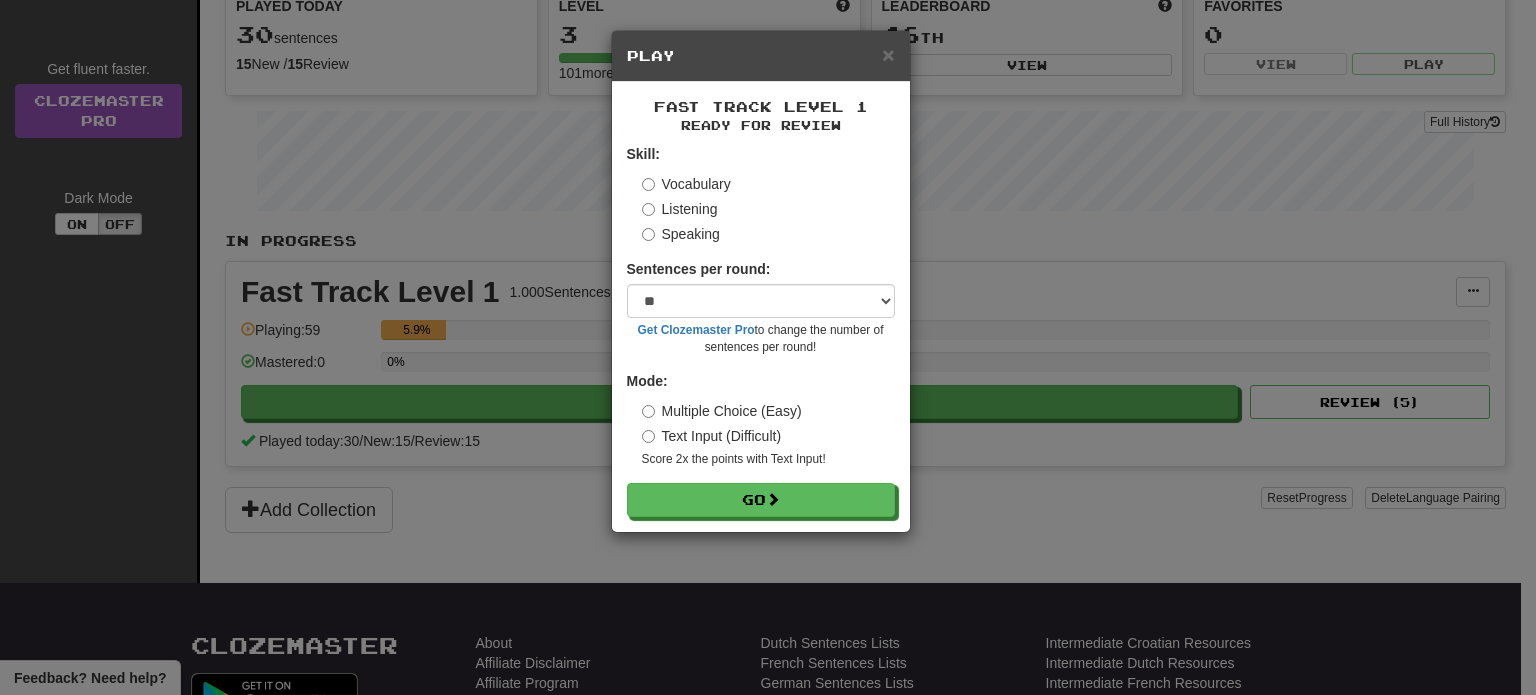 click on "× Play Fast Track Level 1 Ready for Review Skill: Vocabulary Listening Speaking Sentences per round: * ** ** ** ** ** *** ******** Get Clozemaster Pro  to change the number of sentences per round! Mode: Multiple Choice (Easy) Text Input (Difficult) Score 2x the points with Text Input ! Go" at bounding box center [768, 347] 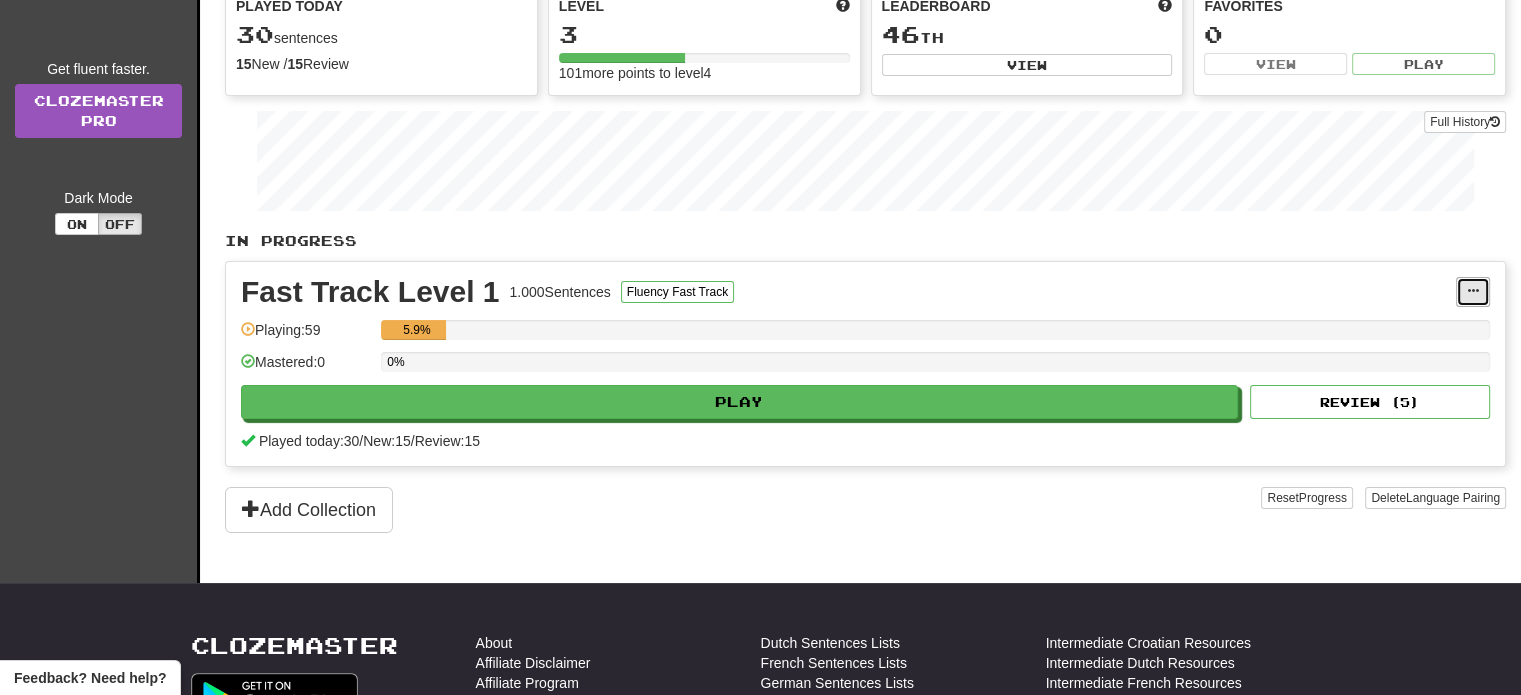 click at bounding box center [1473, 291] 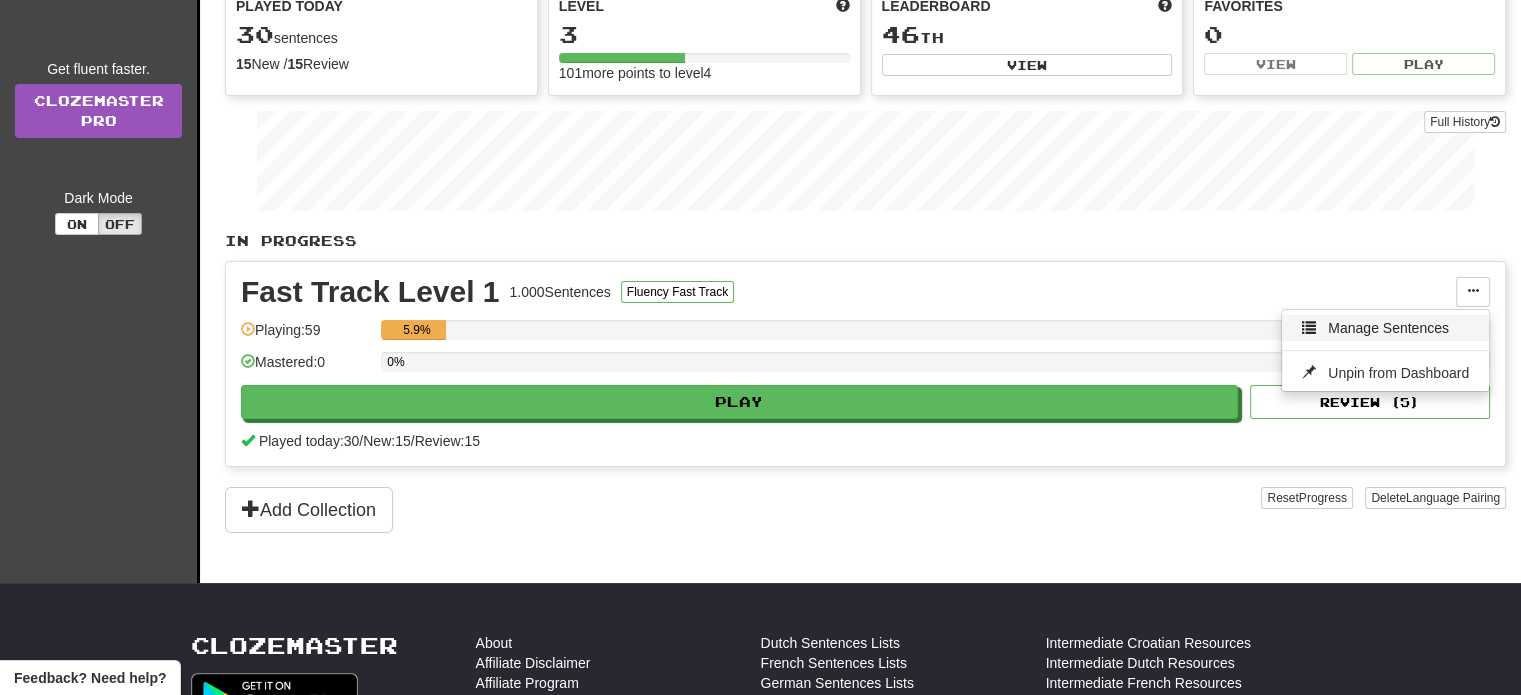 click on "Manage Sentences" at bounding box center [1388, 328] 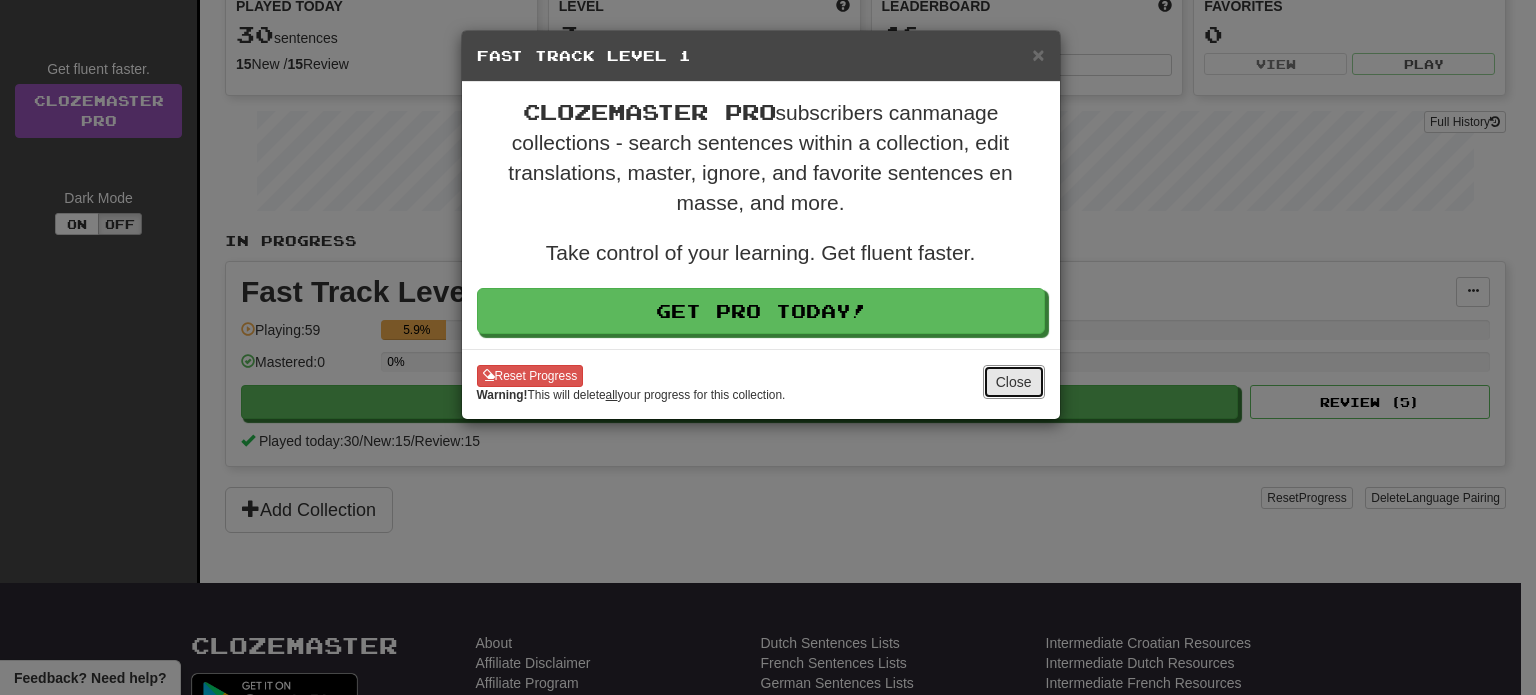 click on "Close" at bounding box center [1014, 382] 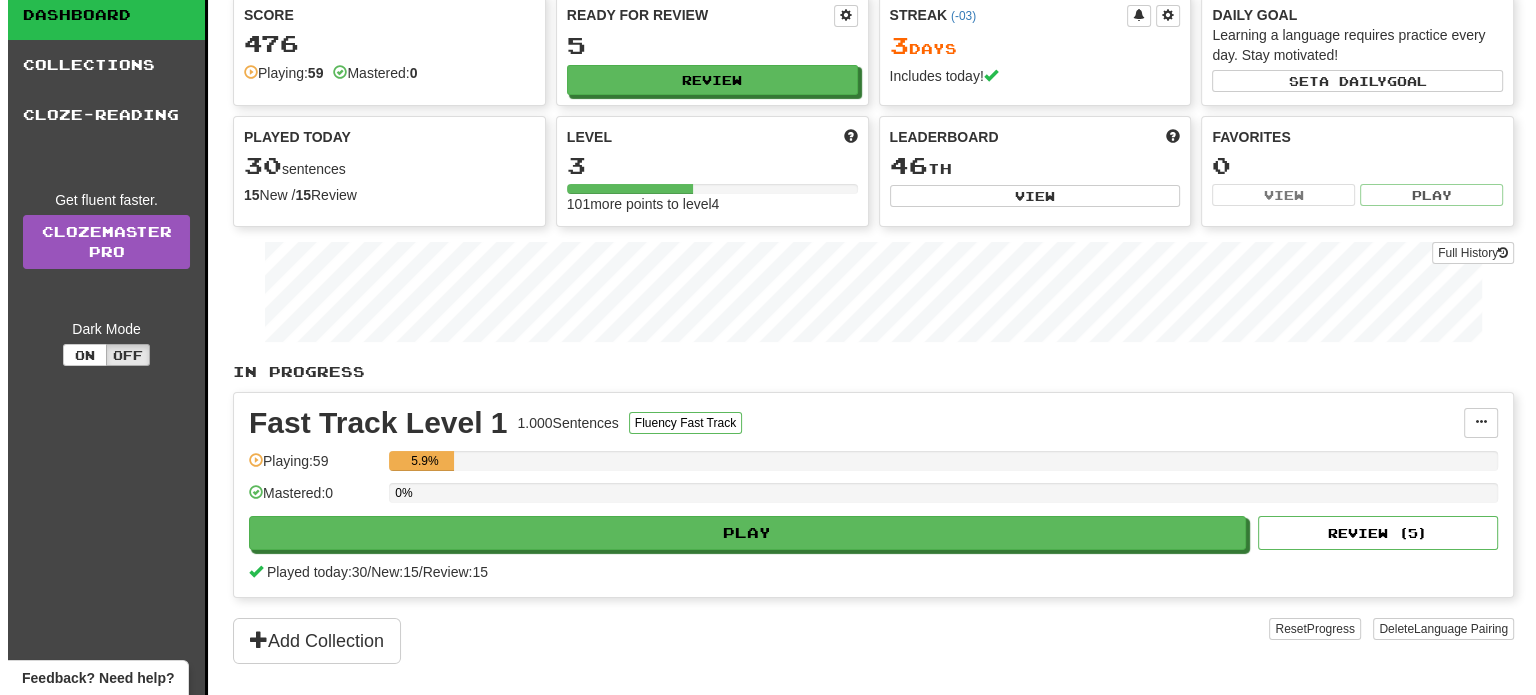 scroll, scrollTop: 0, scrollLeft: 0, axis: both 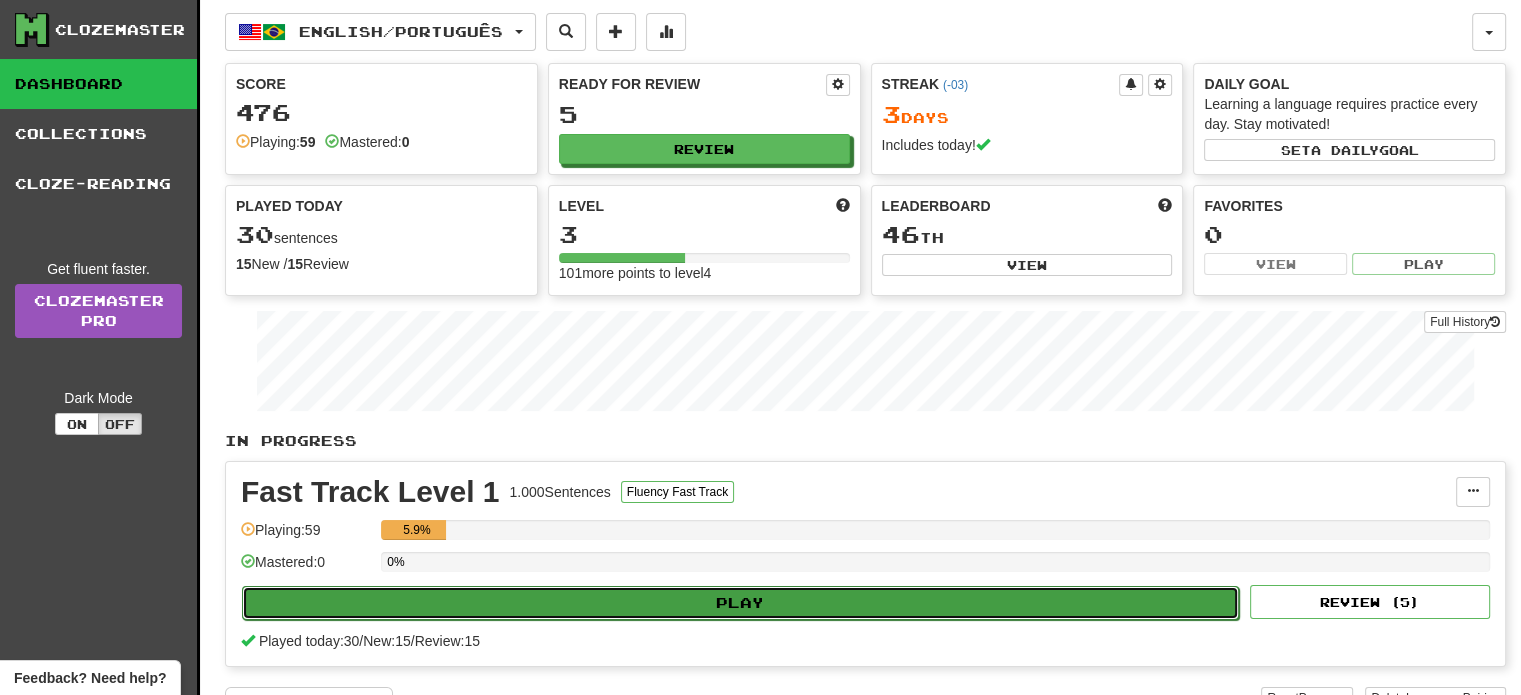 click on "Play" at bounding box center (740, 603) 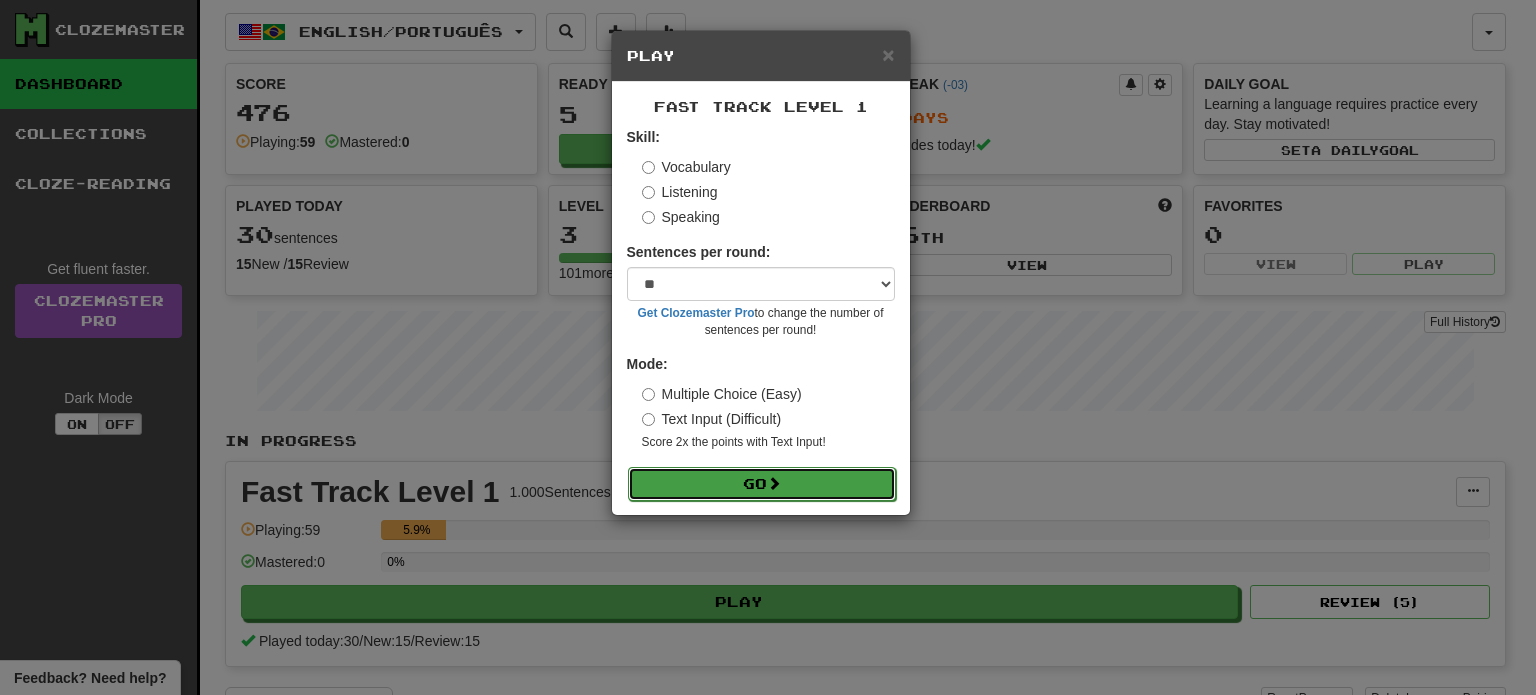click on "Go" at bounding box center [762, 484] 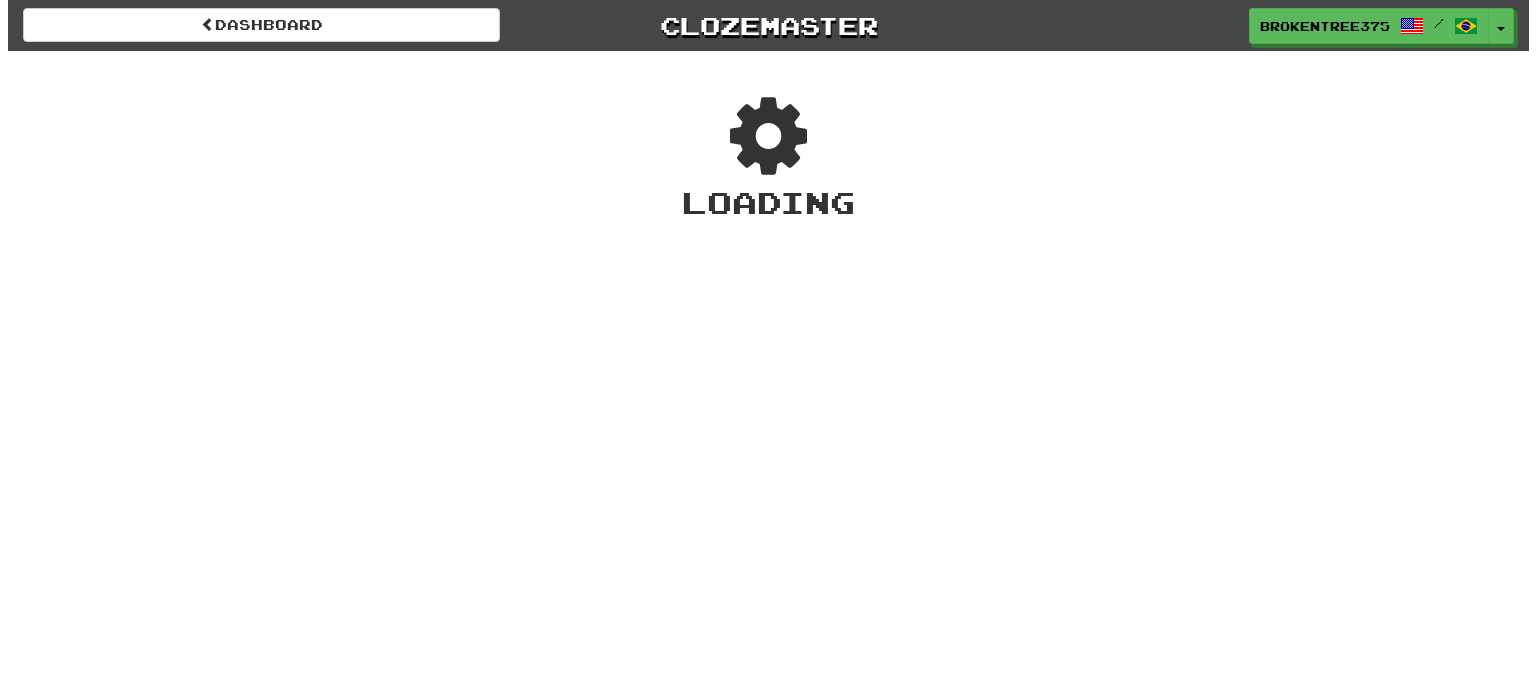 scroll, scrollTop: 0, scrollLeft: 0, axis: both 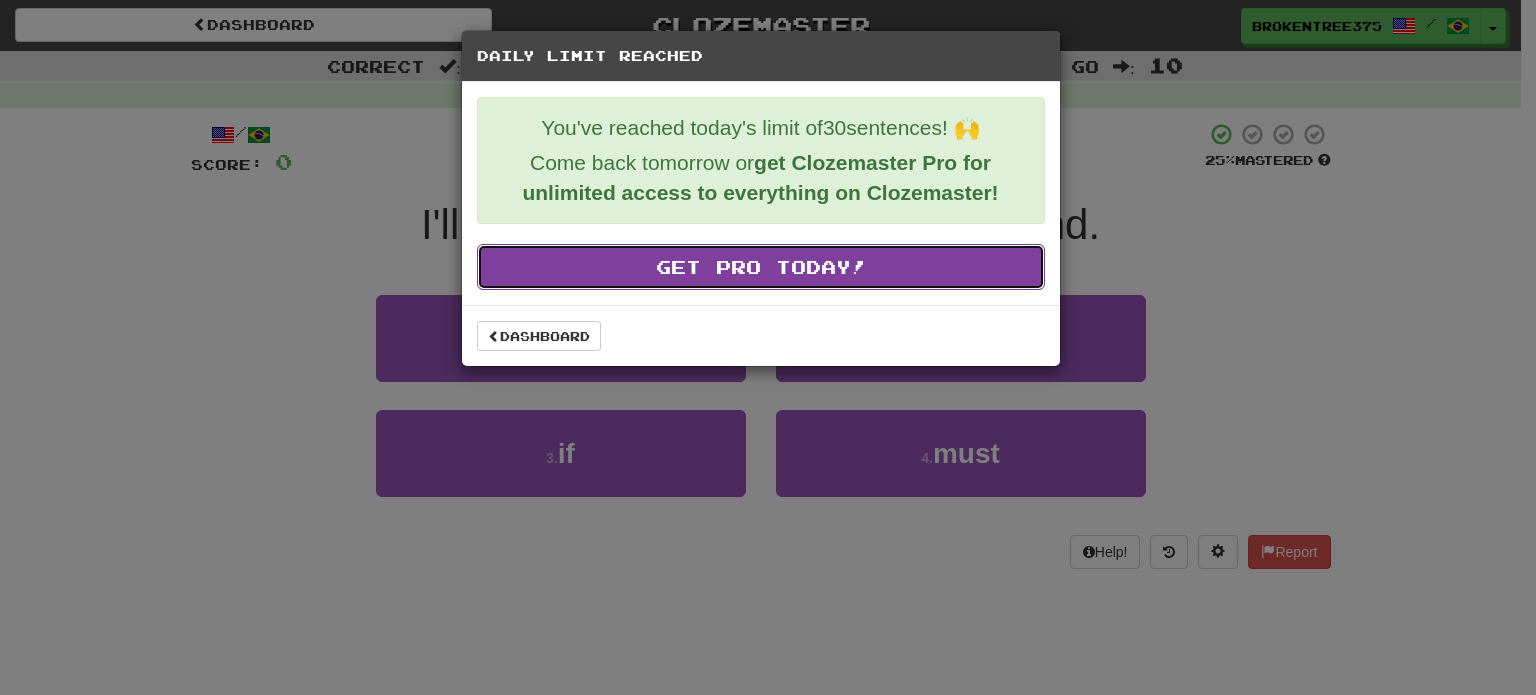 click on "Get Pro Today!" at bounding box center [761, 267] 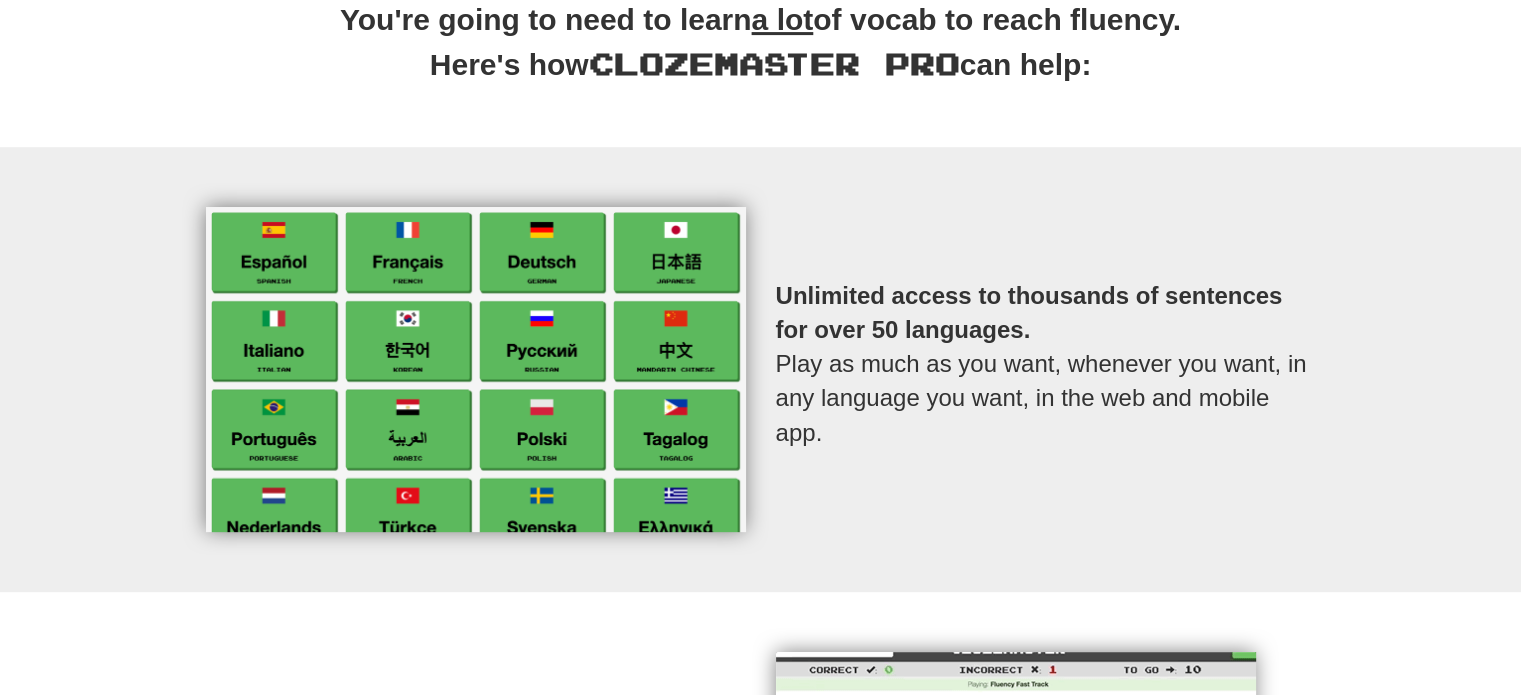 scroll, scrollTop: 343, scrollLeft: 0, axis: vertical 